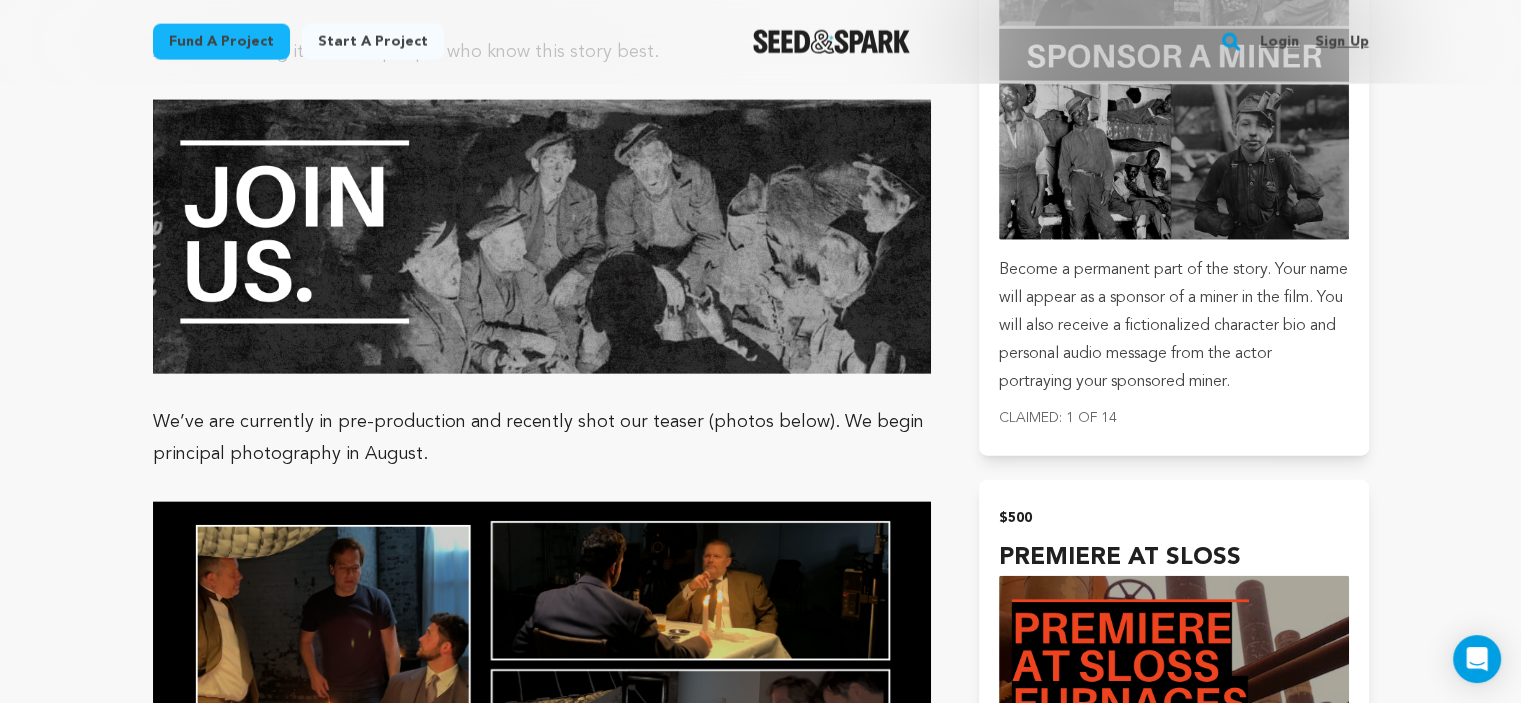 scroll, scrollTop: 4460, scrollLeft: 0, axis: vertical 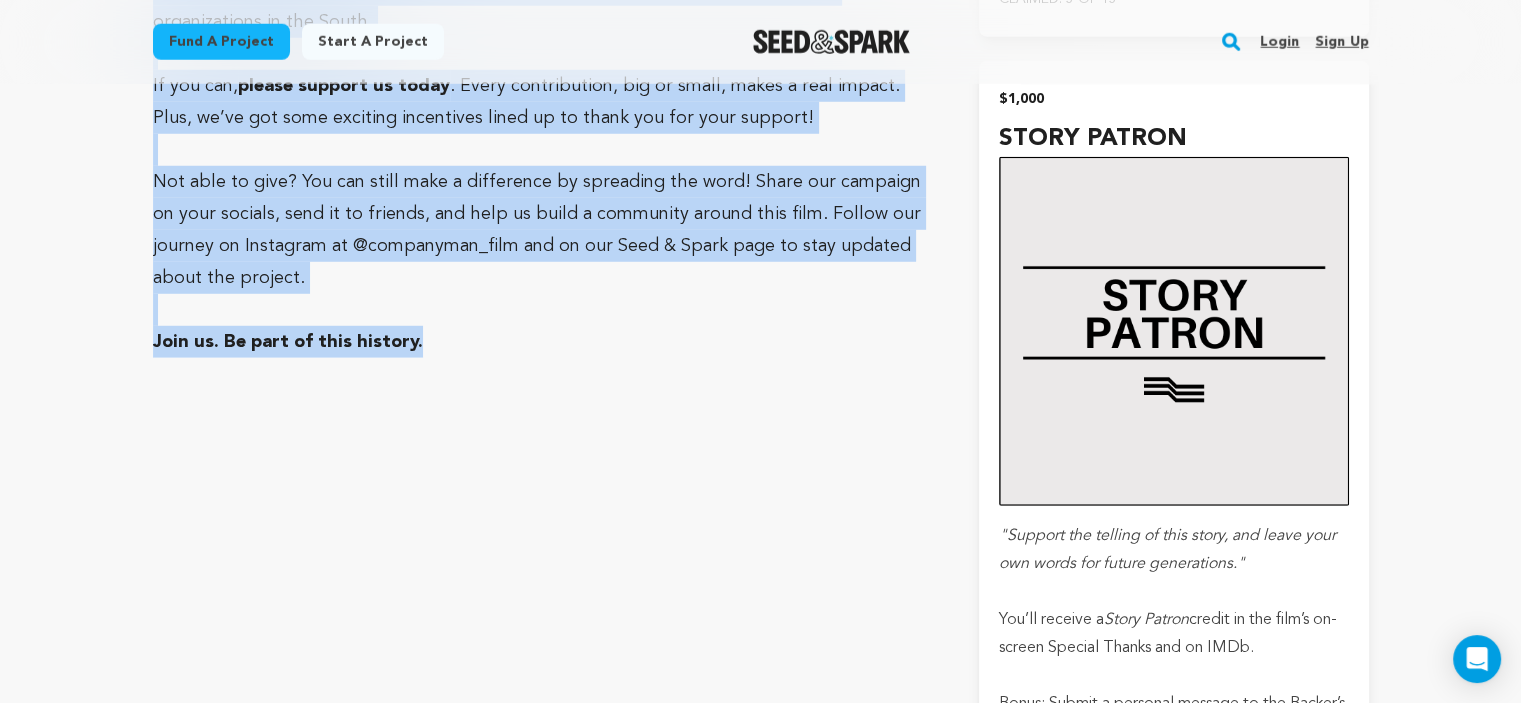 drag, startPoint x: 184, startPoint y: 411, endPoint x: 411, endPoint y: 287, distance: 258.66 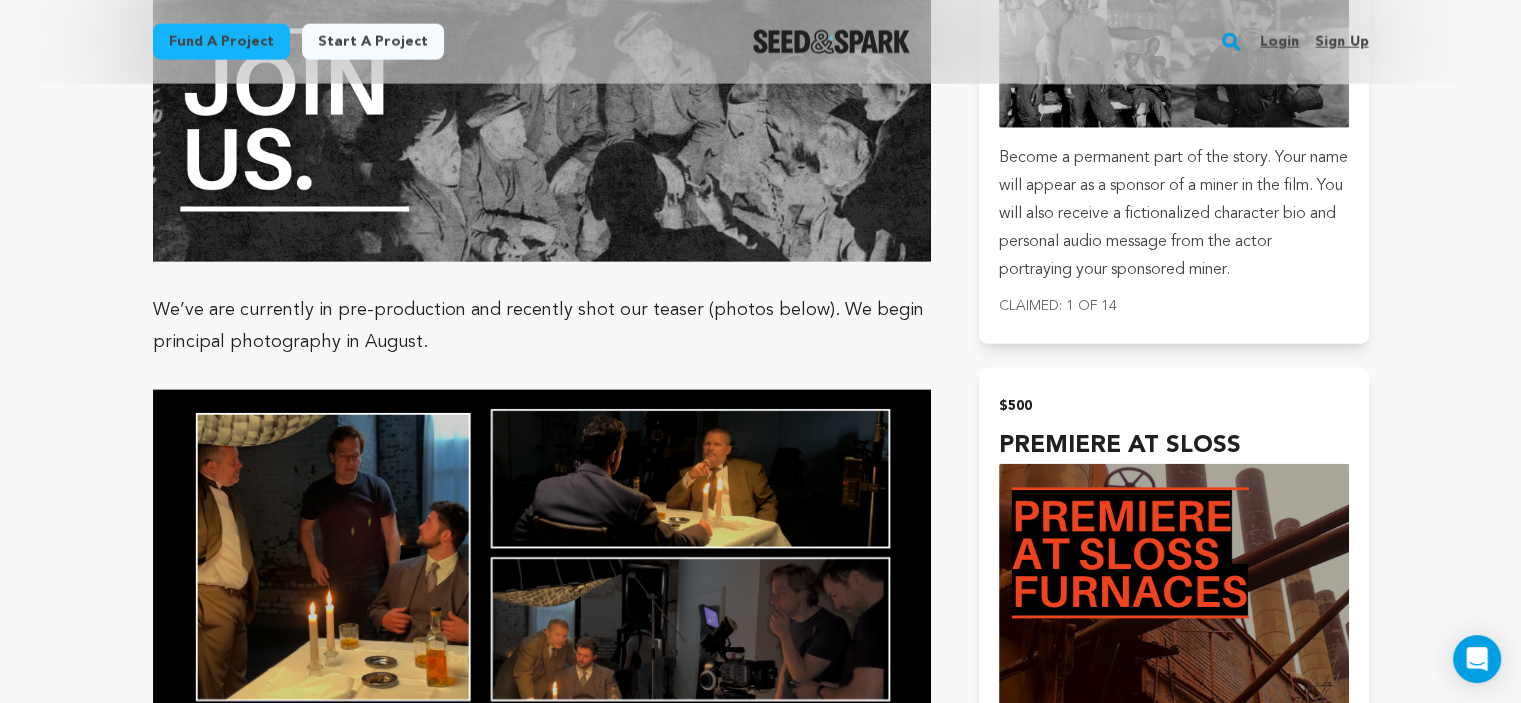 scroll, scrollTop: 4802, scrollLeft: 0, axis: vertical 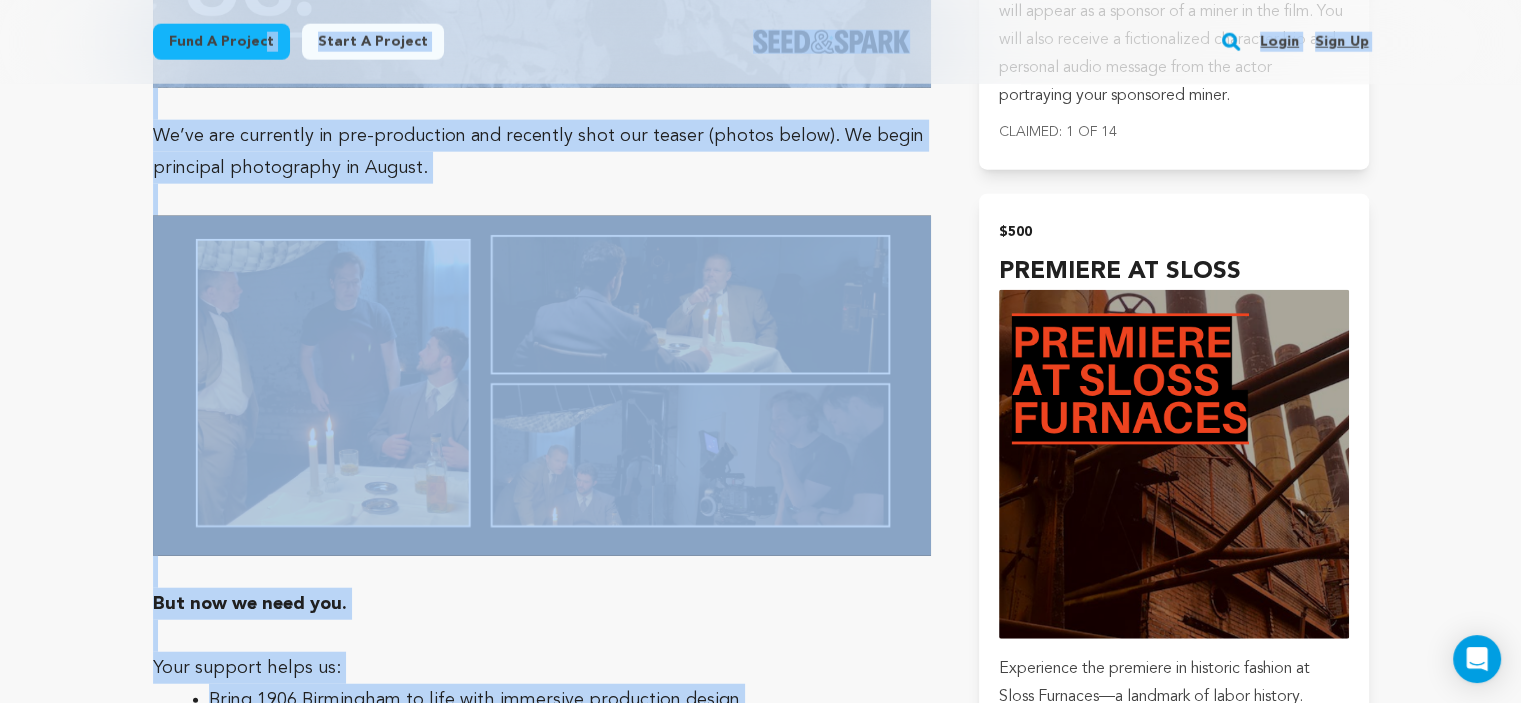 drag, startPoint x: 304, startPoint y: 215, endPoint x: 144, endPoint y: 76, distance: 211.94576 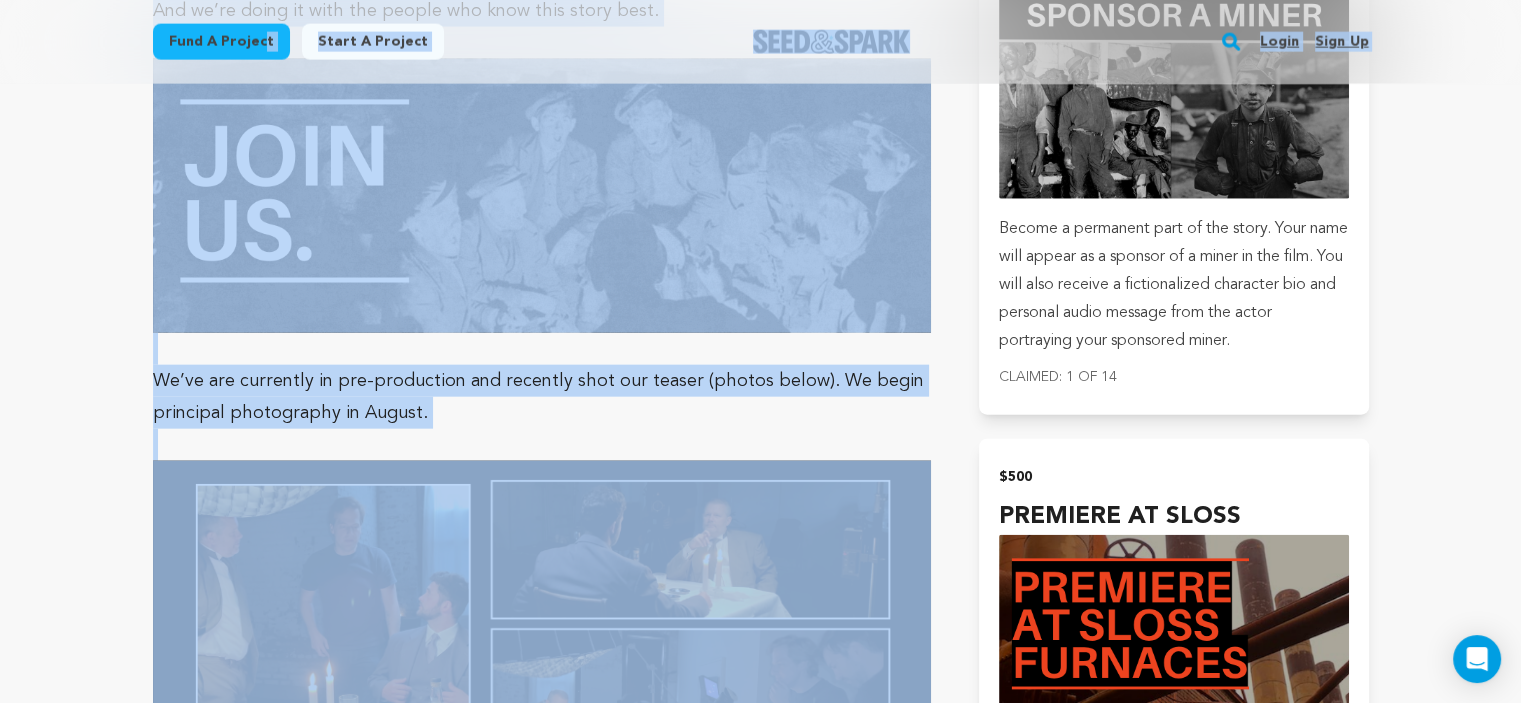 scroll, scrollTop: 4556, scrollLeft: 0, axis: vertical 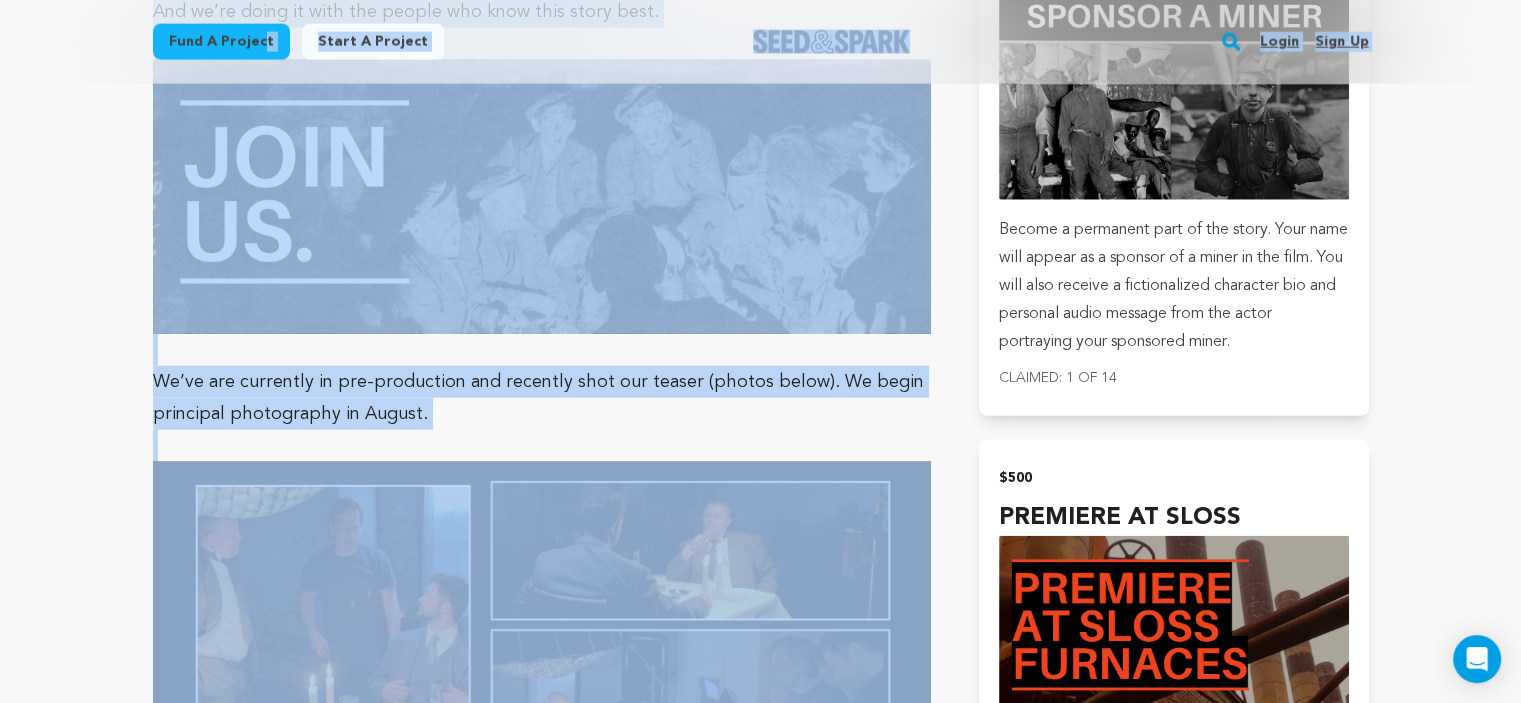 click on "Fund a project
Start a project
Search
Login
Sign up
Start a project" at bounding box center (760, -153) 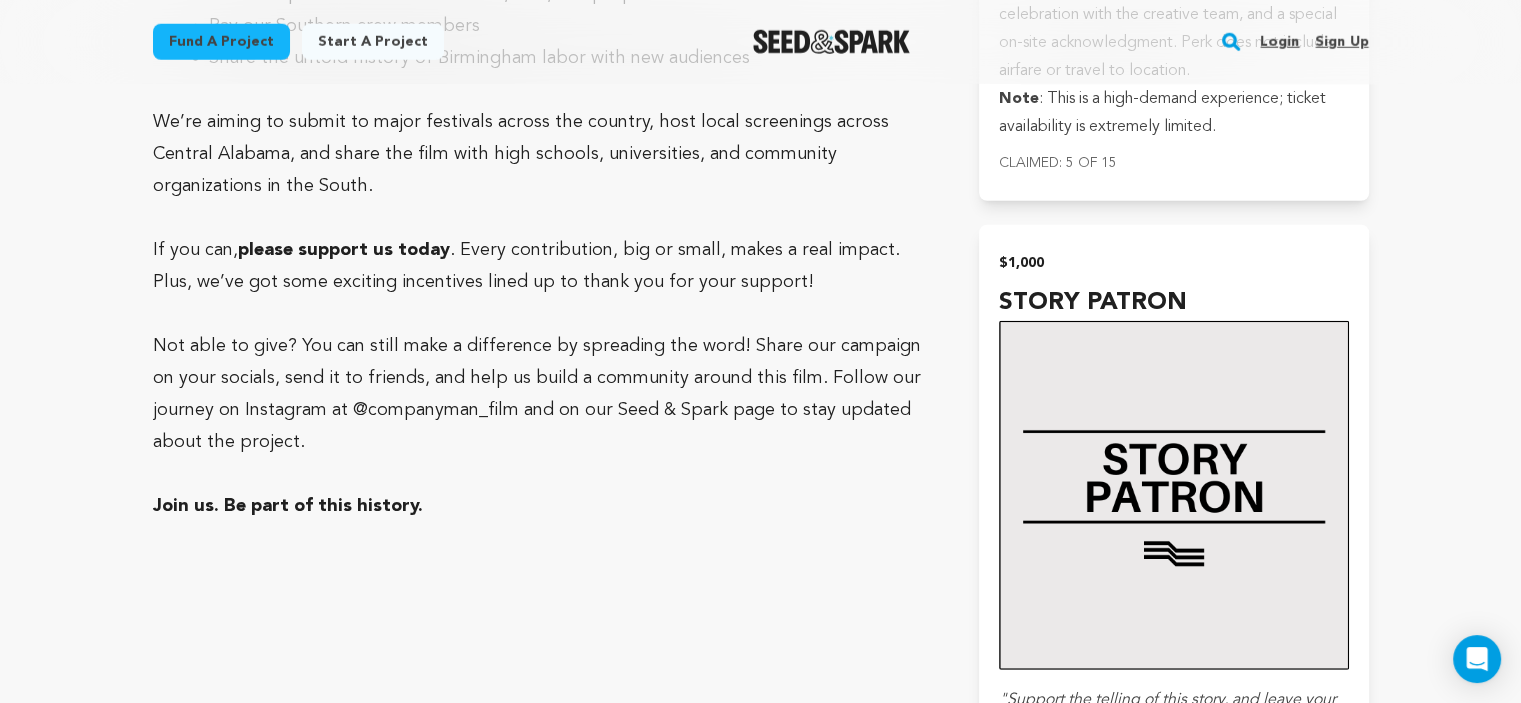 scroll, scrollTop: 5627, scrollLeft: 0, axis: vertical 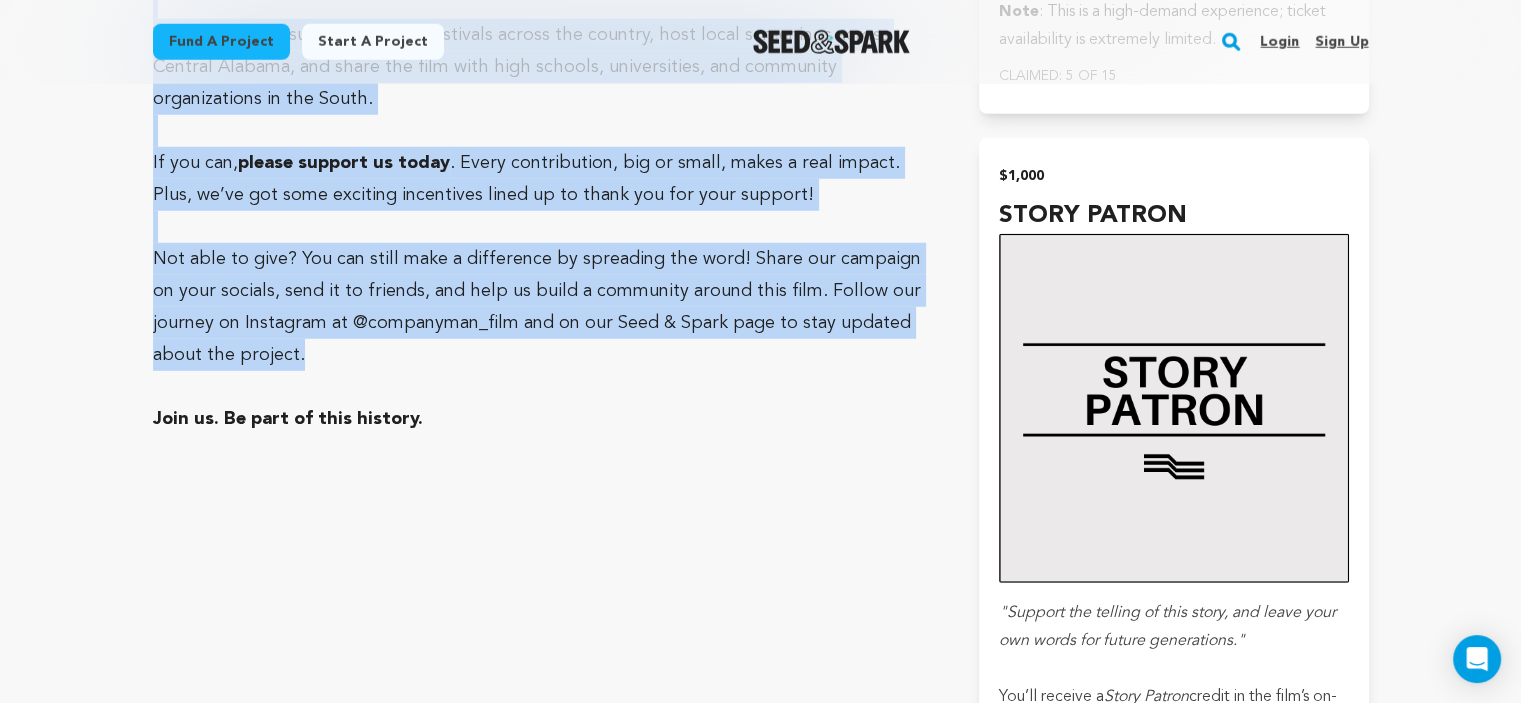 drag, startPoint x: 152, startPoint y: 315, endPoint x: 303, endPoint y: 285, distance: 153.9513 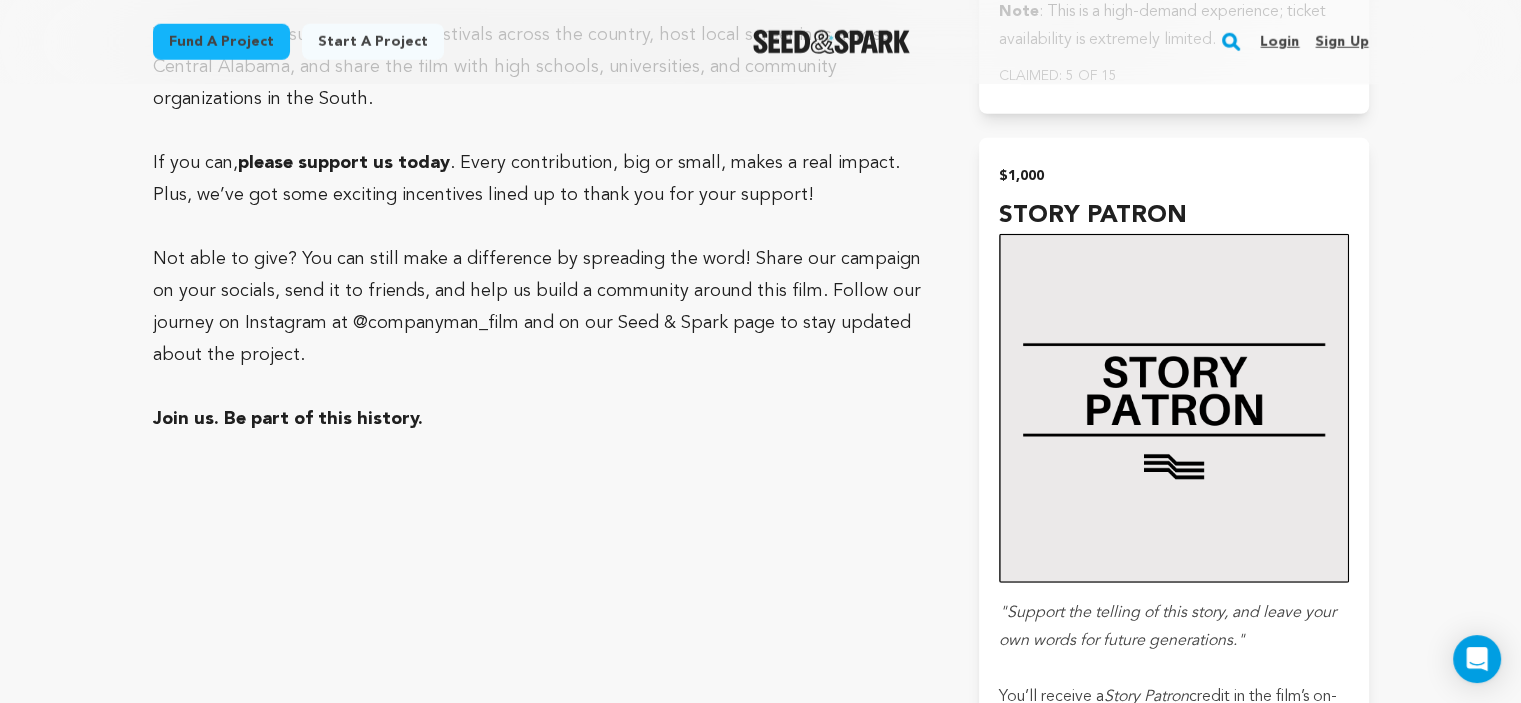 click on "Join us. Be part of this history." at bounding box center [542, 419] 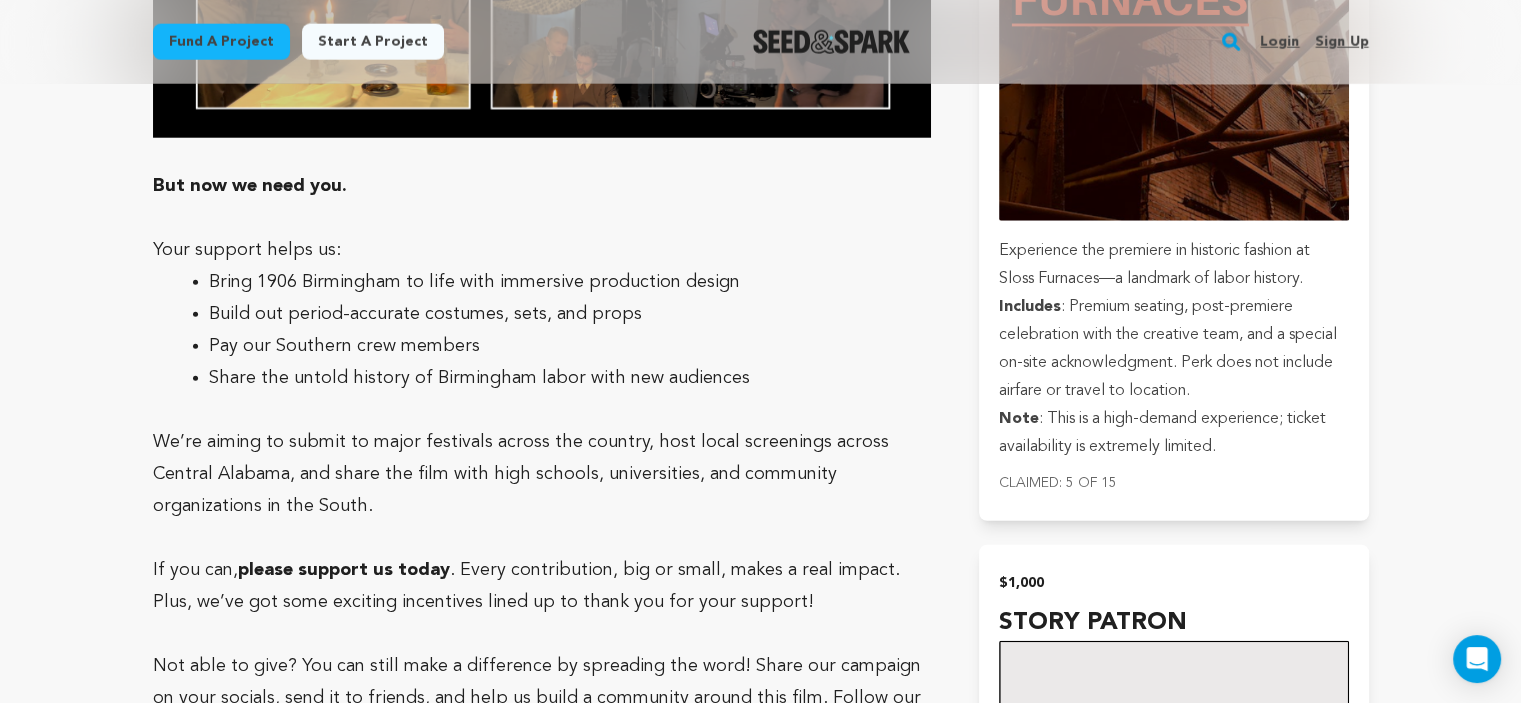 scroll, scrollTop: 5230, scrollLeft: 0, axis: vertical 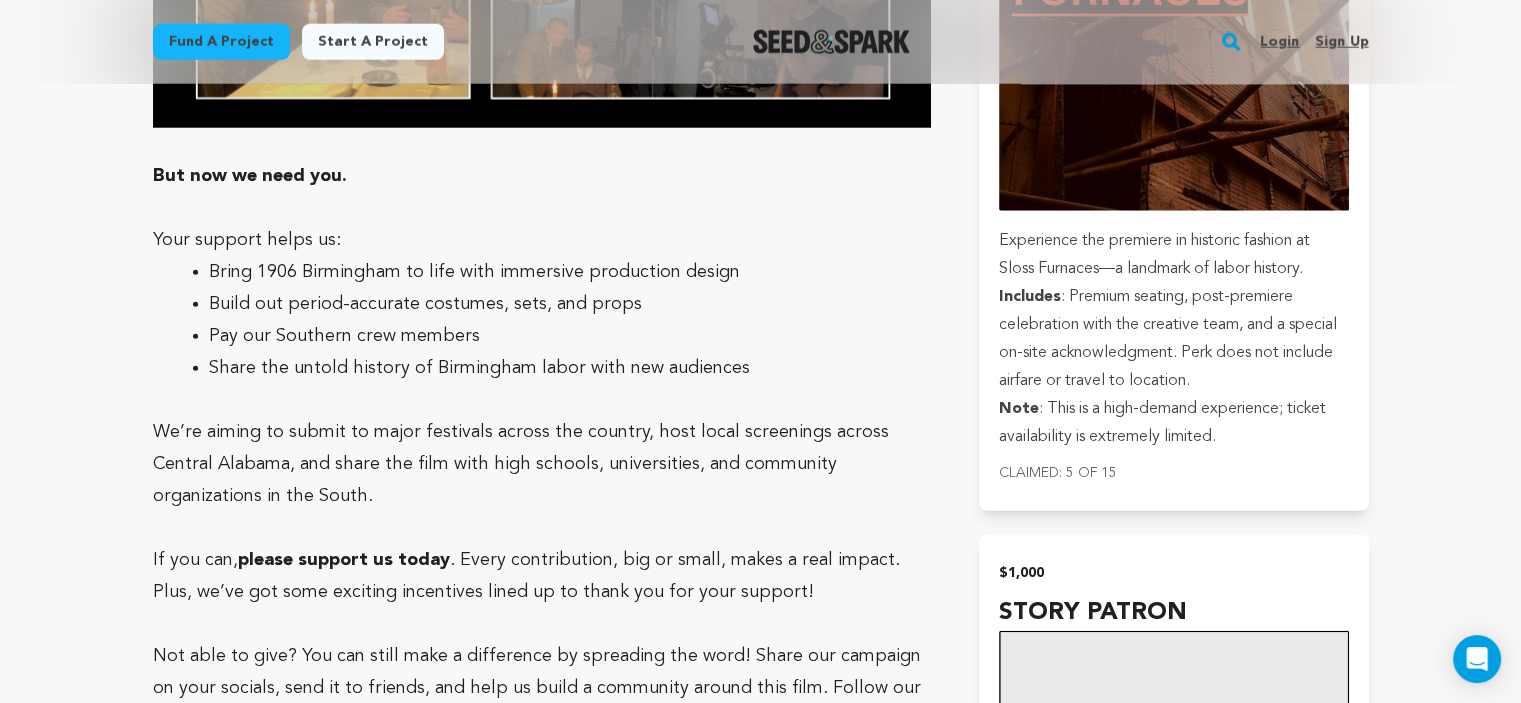 click on "Login" at bounding box center (1279, 42) 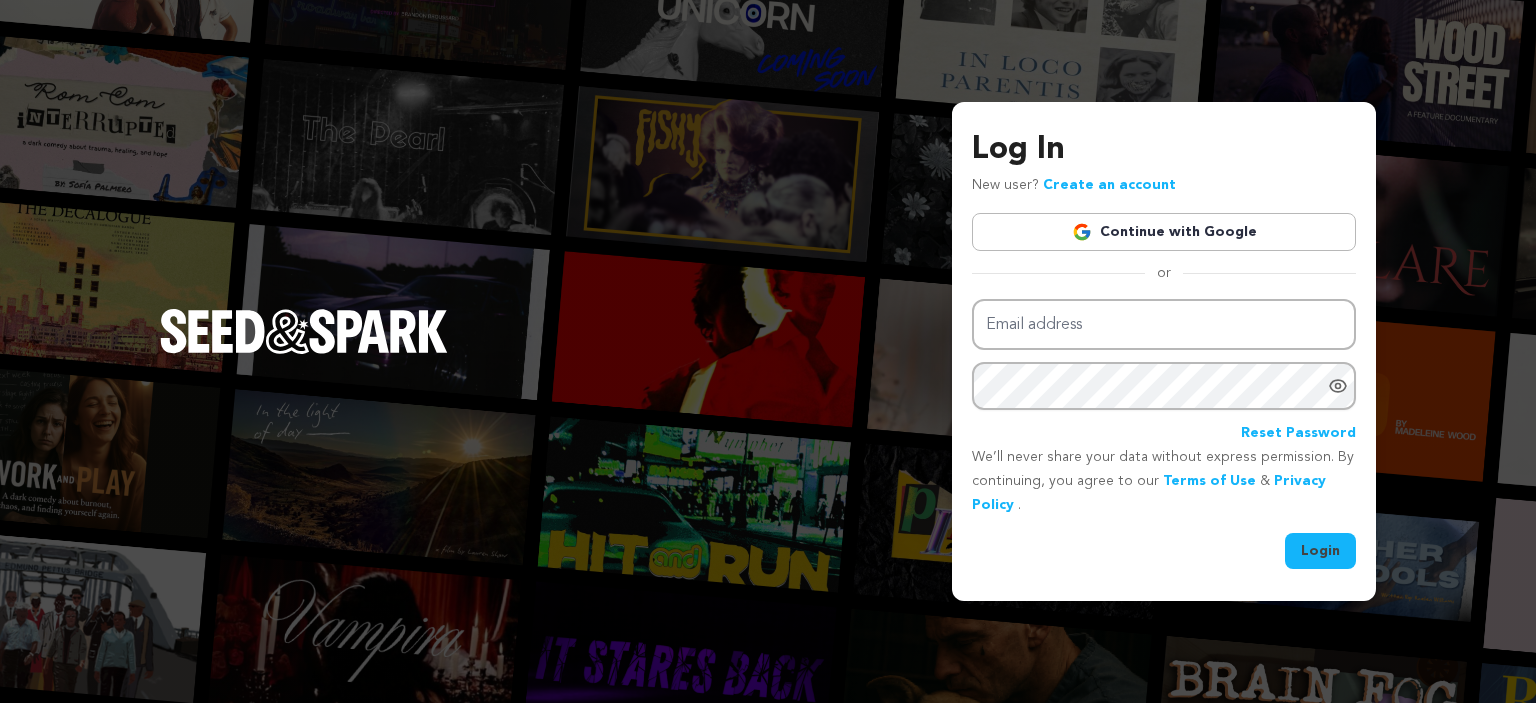 scroll, scrollTop: 0, scrollLeft: 0, axis: both 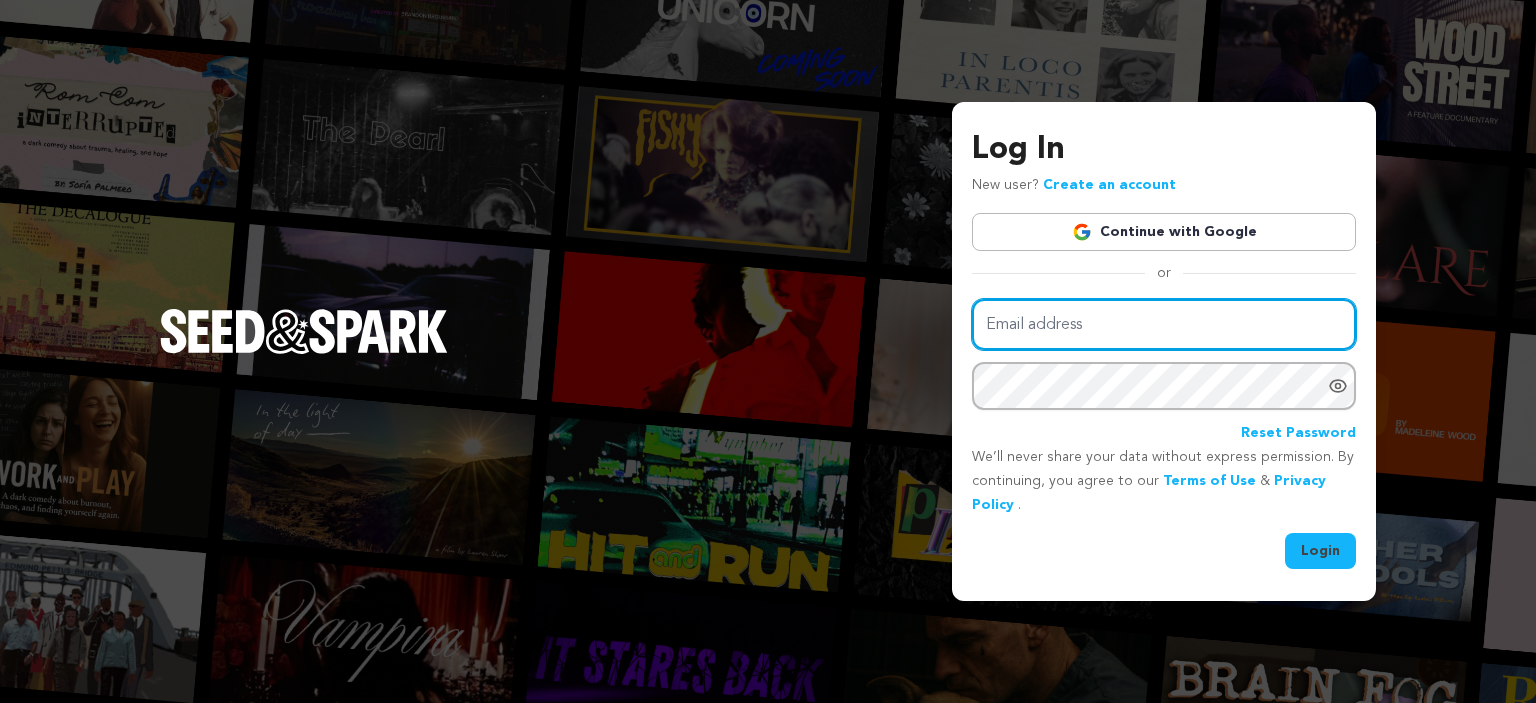 click on "Email address" at bounding box center [1164, 324] 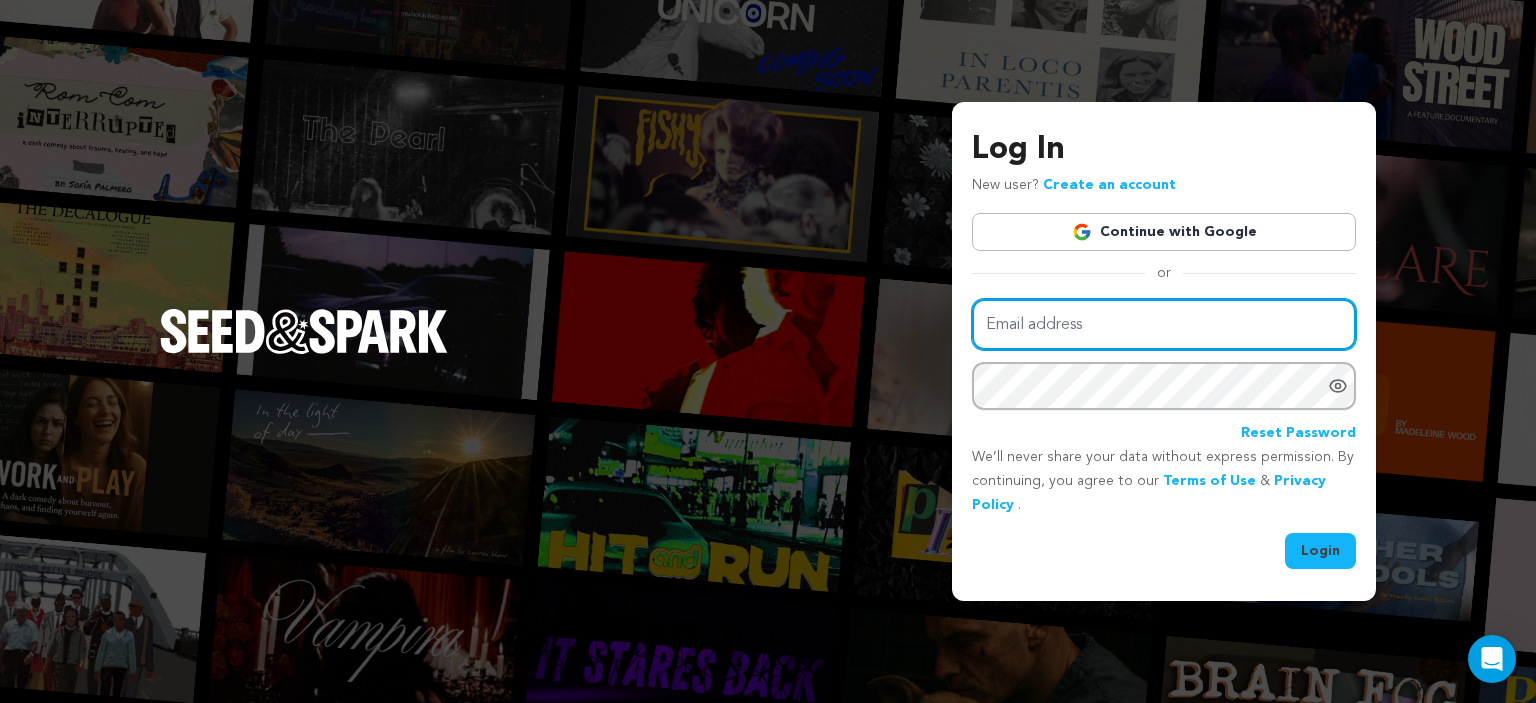 type on "[EMAIL]" 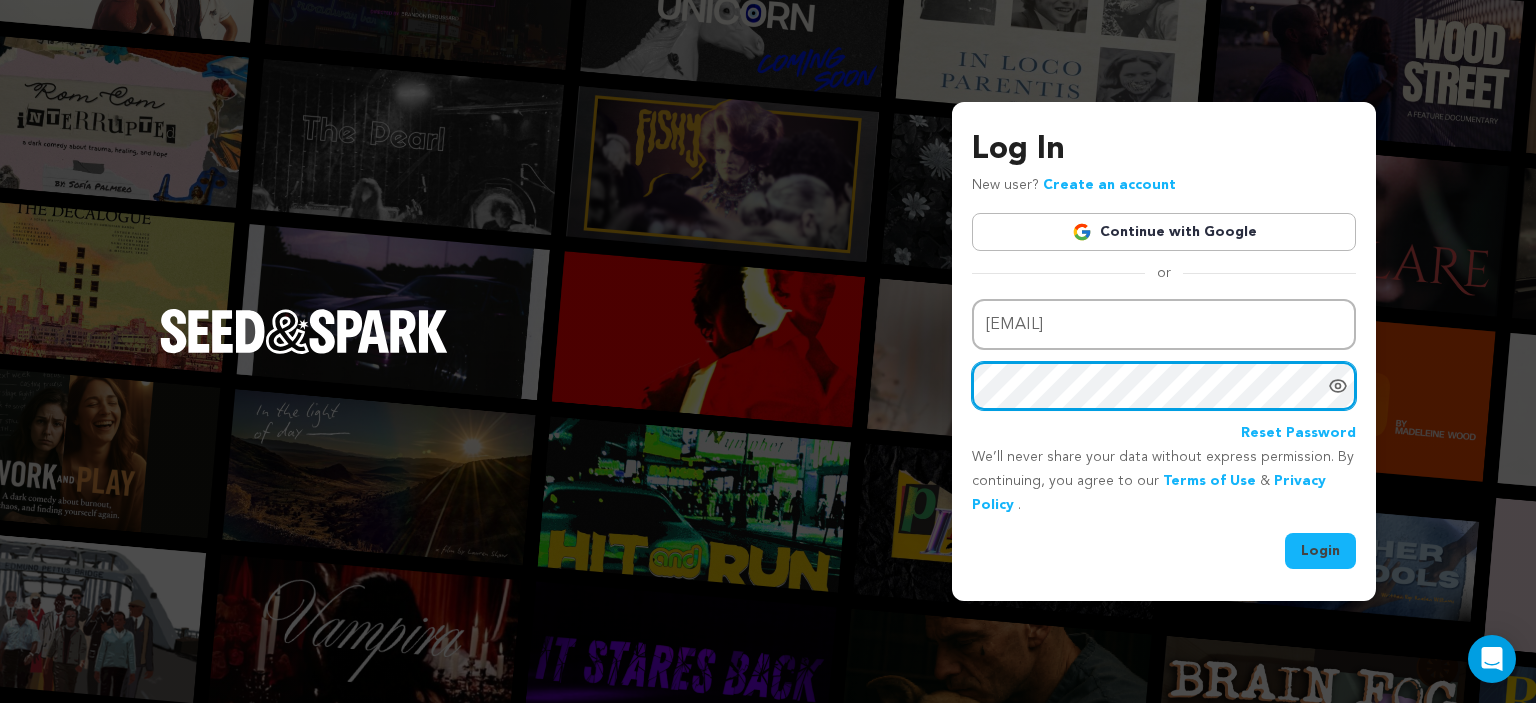 click on "Login" at bounding box center (1320, 551) 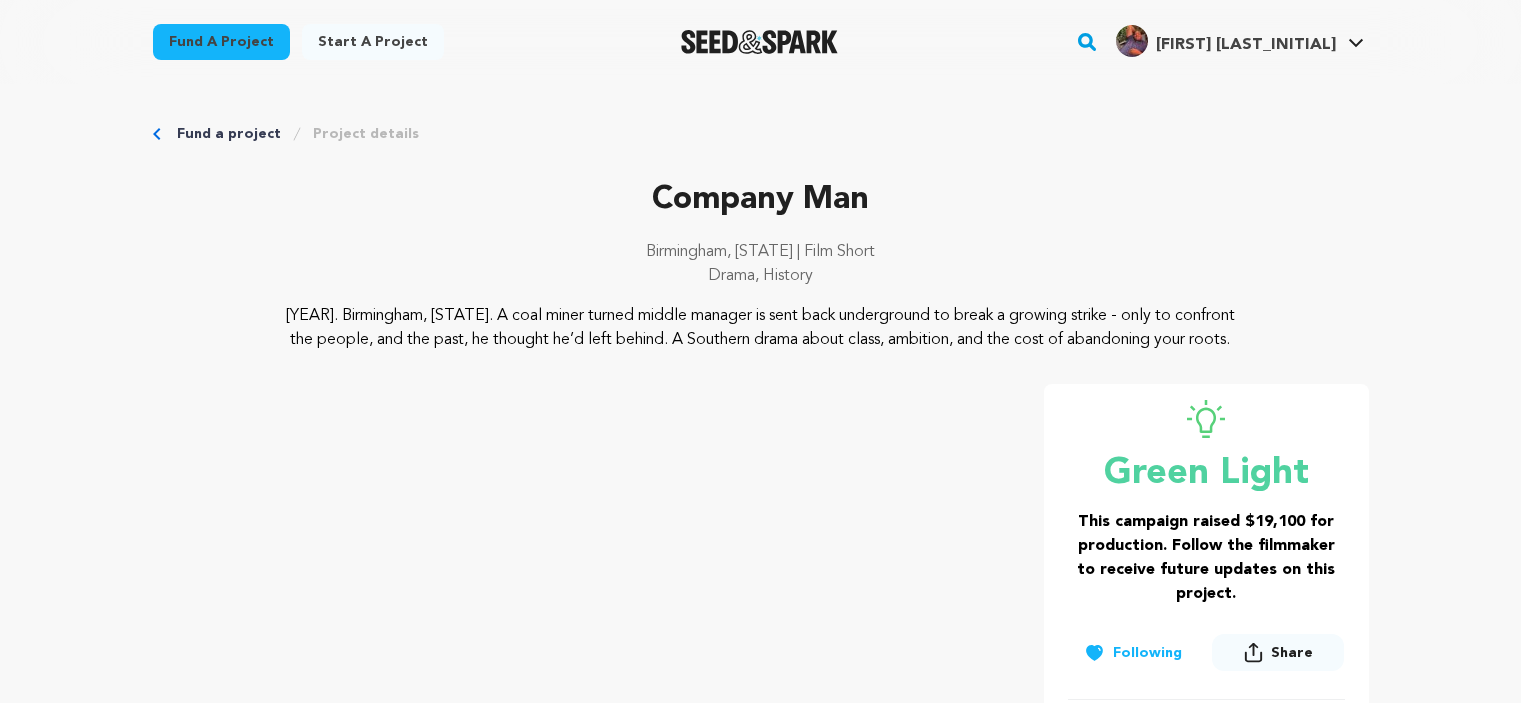 scroll, scrollTop: 0, scrollLeft: 0, axis: both 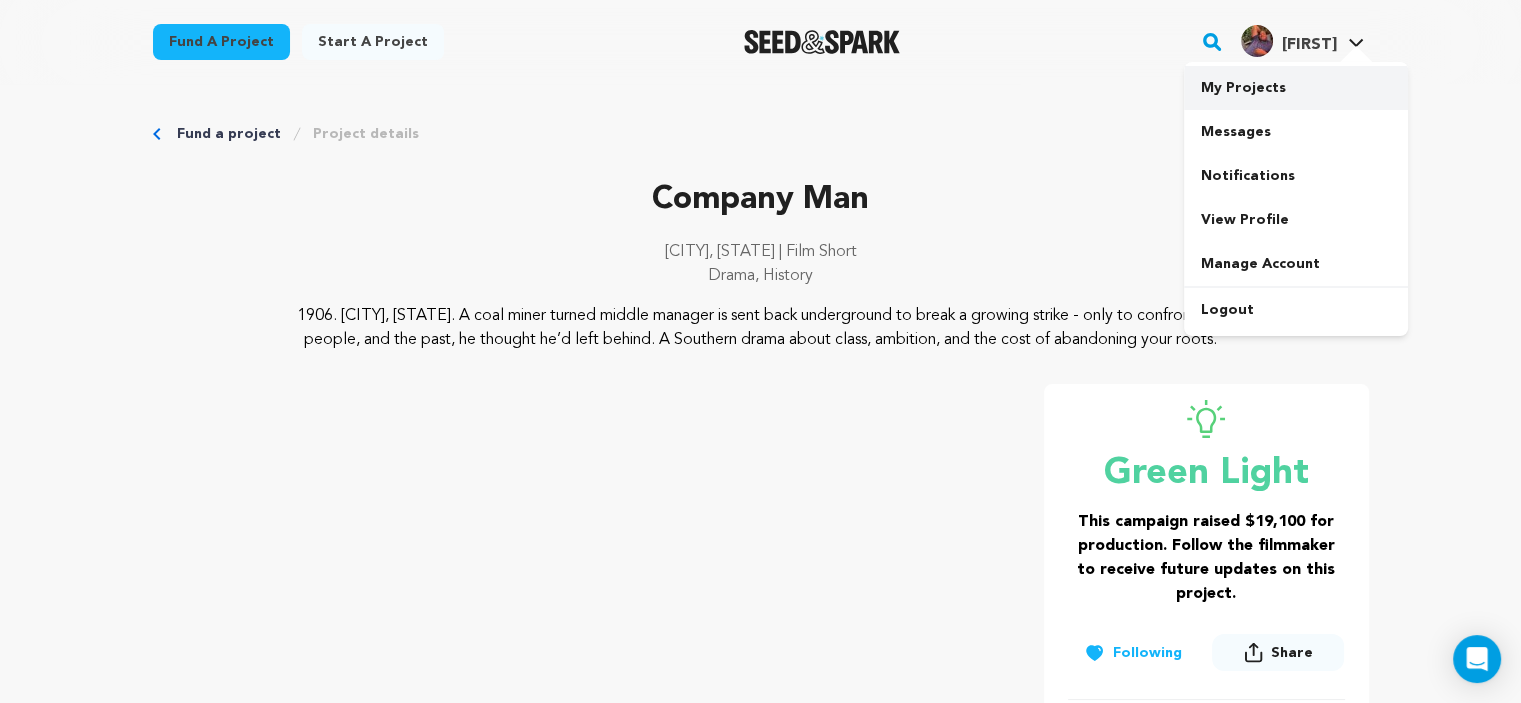 click on "My Projects" at bounding box center (1296, 88) 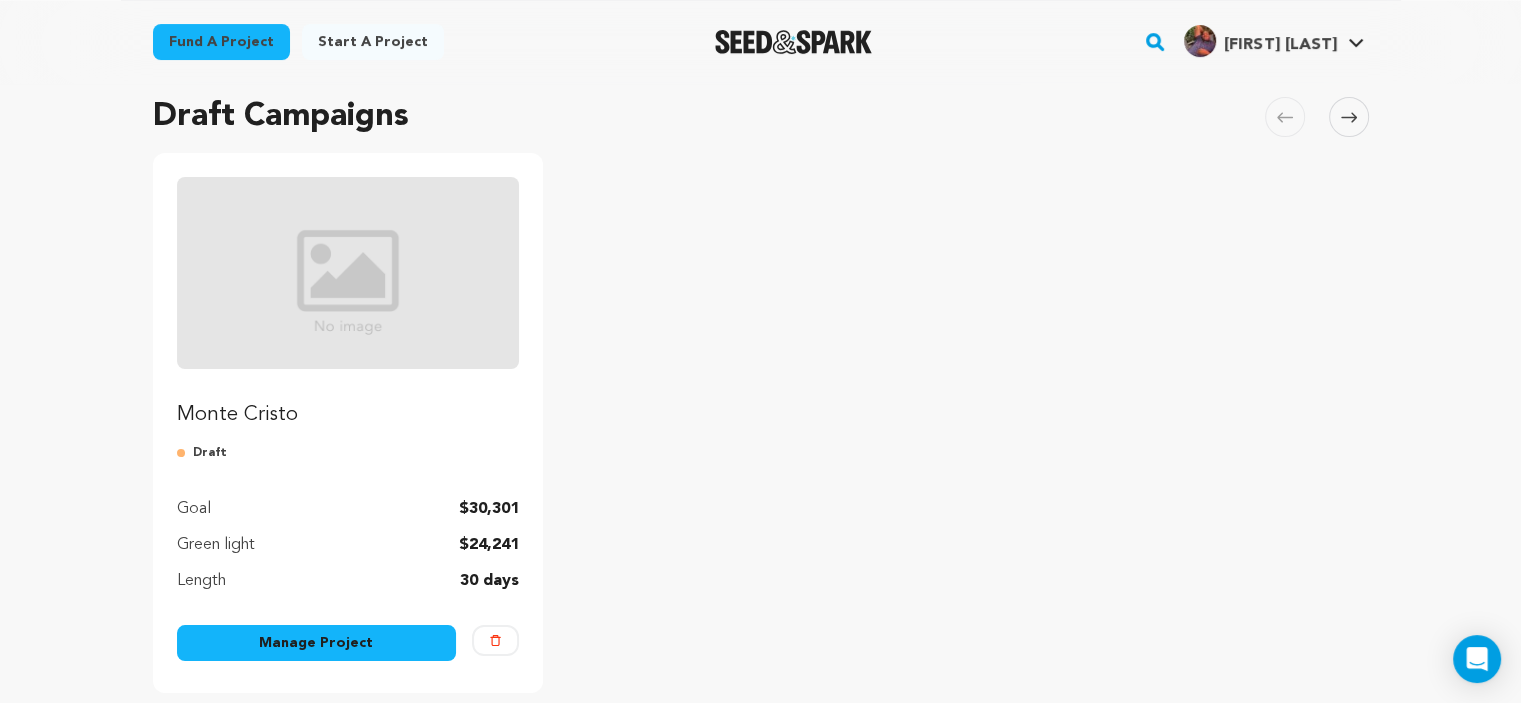 scroll, scrollTop: 233, scrollLeft: 0, axis: vertical 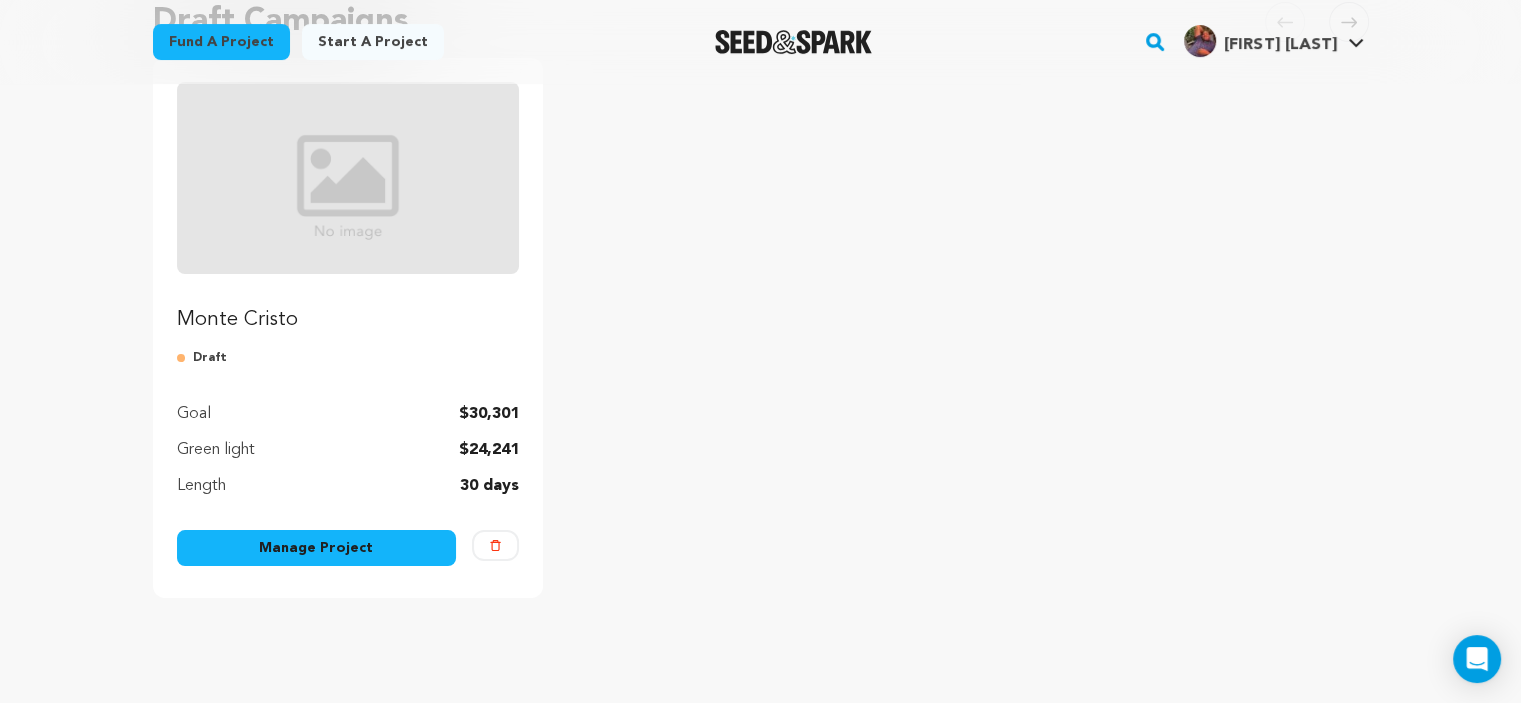 click on "Manage Project" at bounding box center (317, 548) 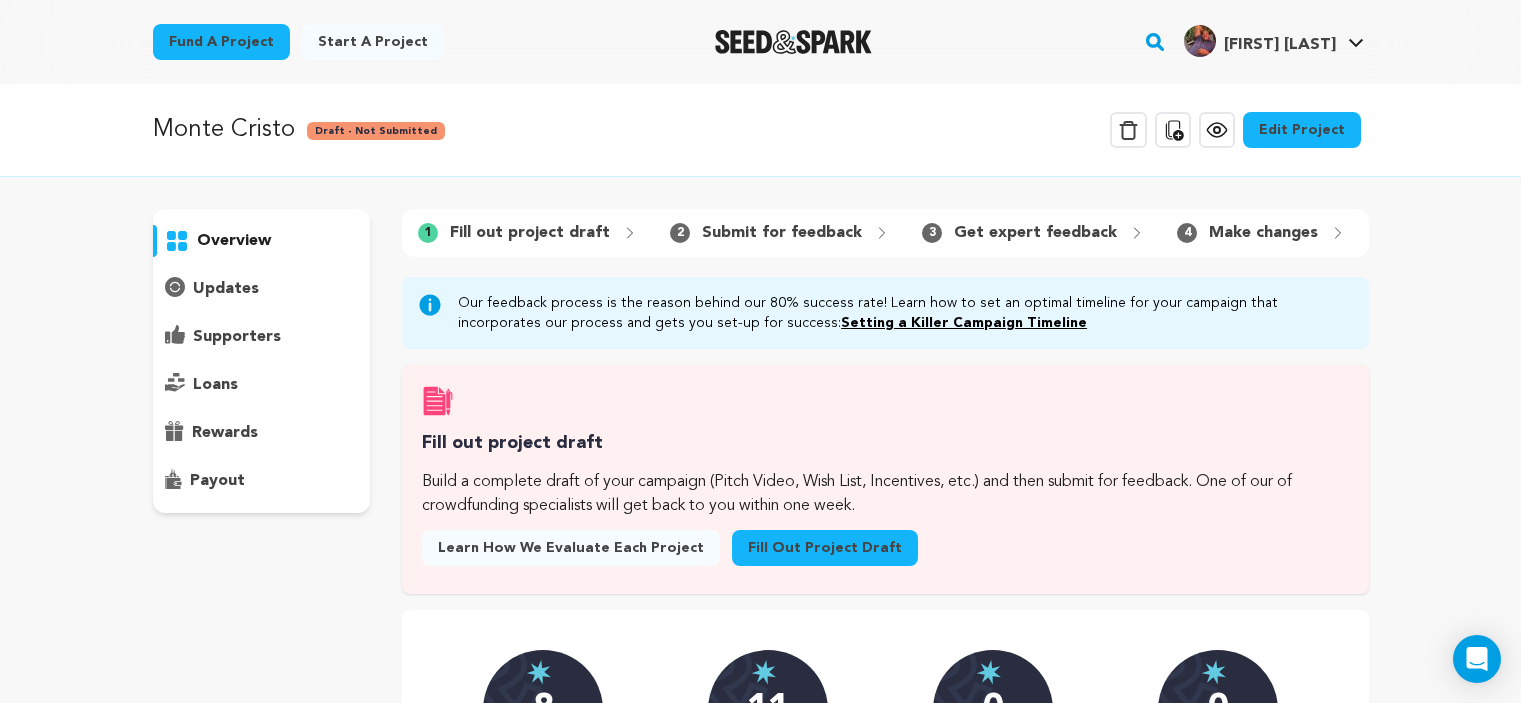 scroll, scrollTop: 0, scrollLeft: 0, axis: both 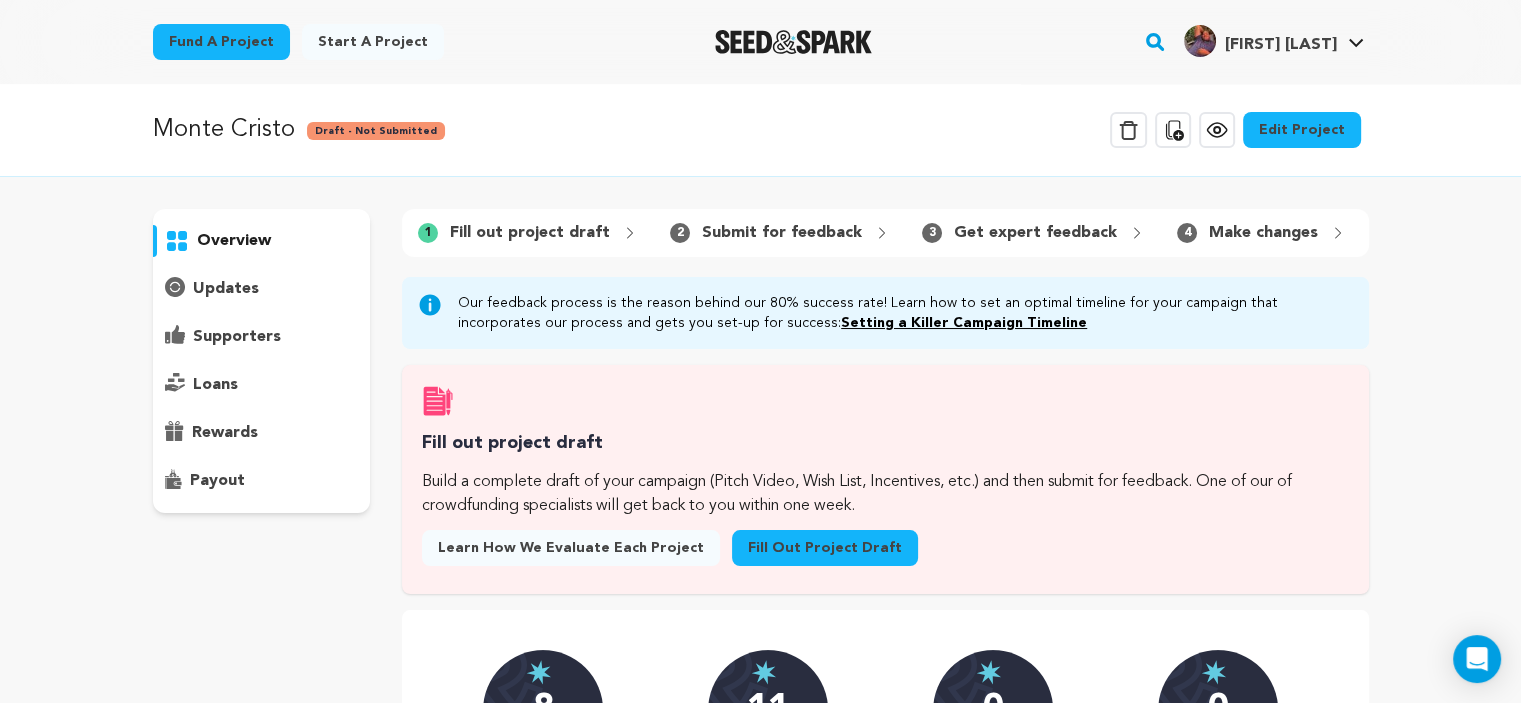 click on "Fill out project draft" at bounding box center [825, 548] 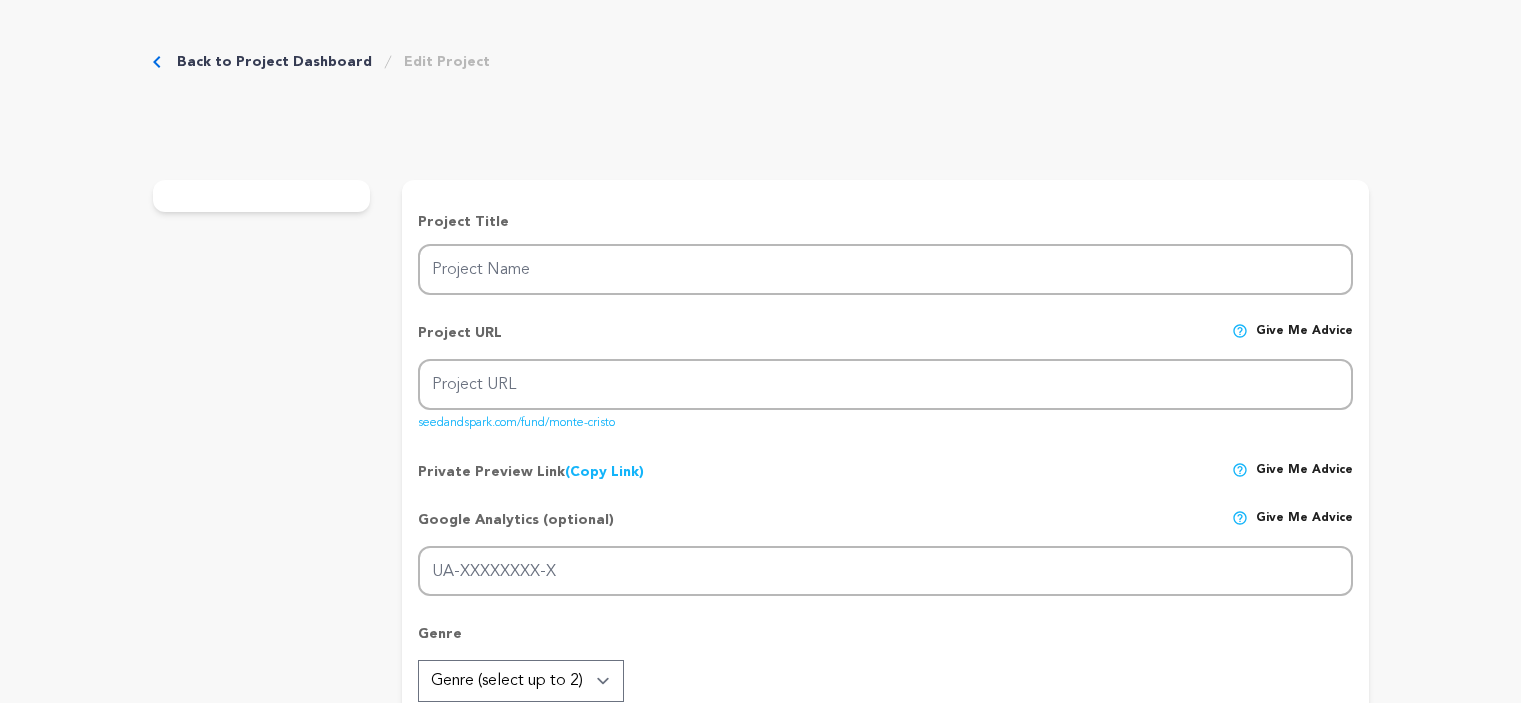 scroll, scrollTop: 0, scrollLeft: 0, axis: both 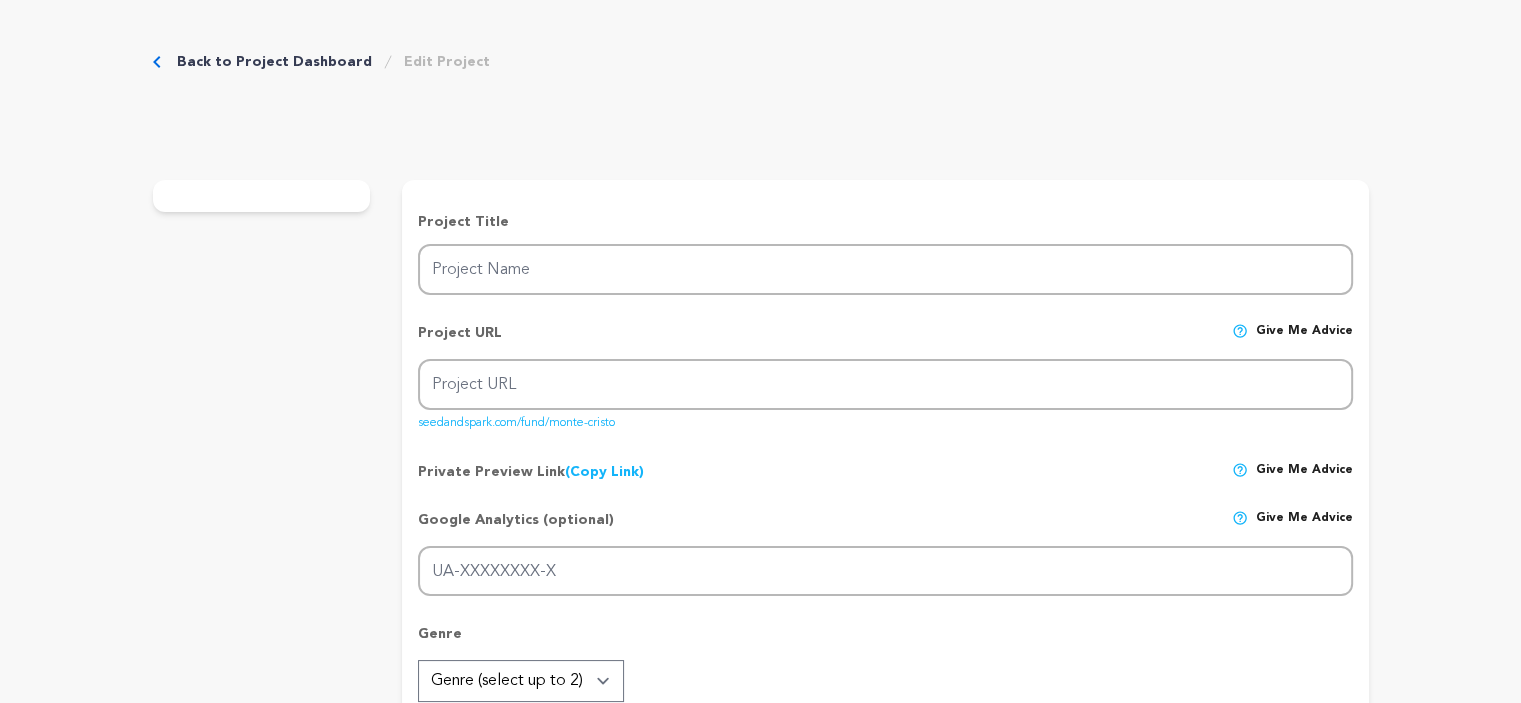 type on "Monte Cristo" 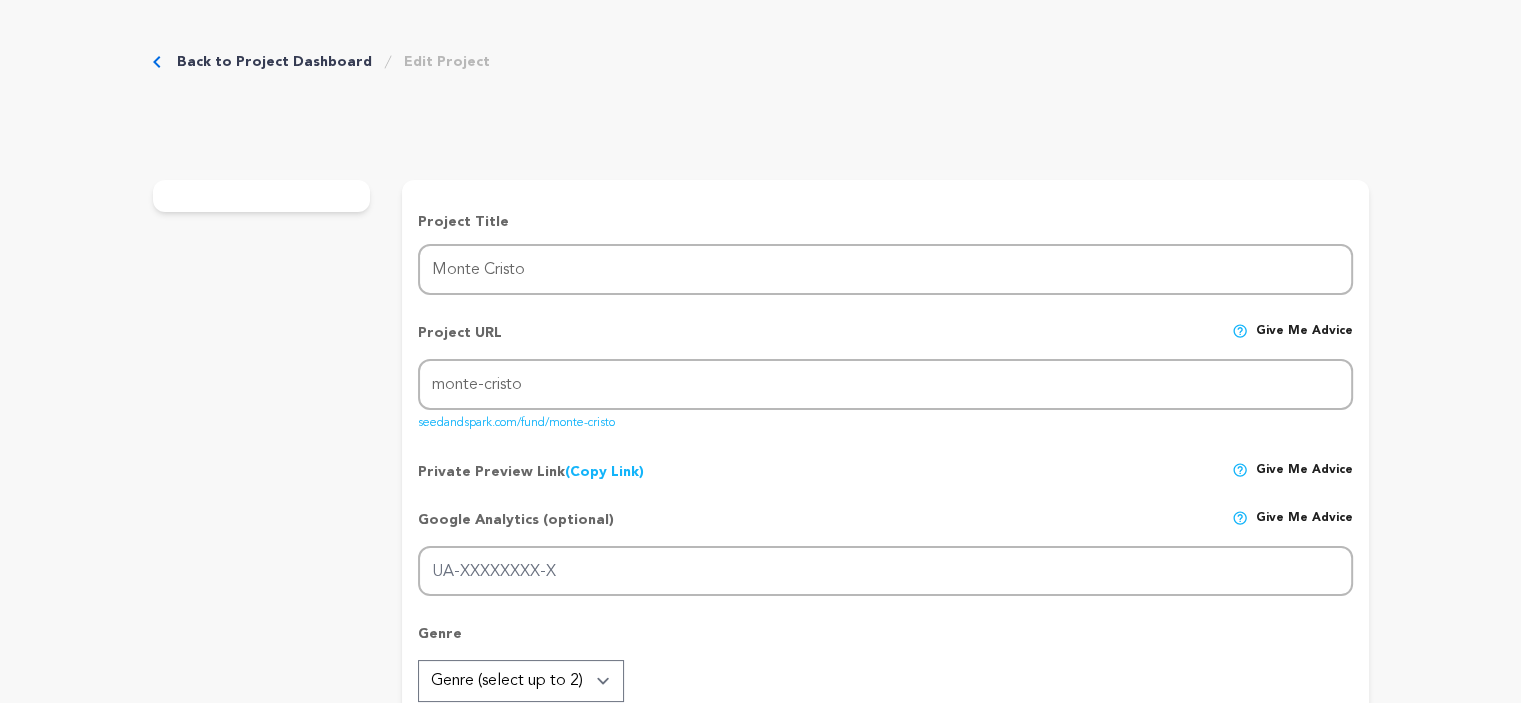 radio on "true" 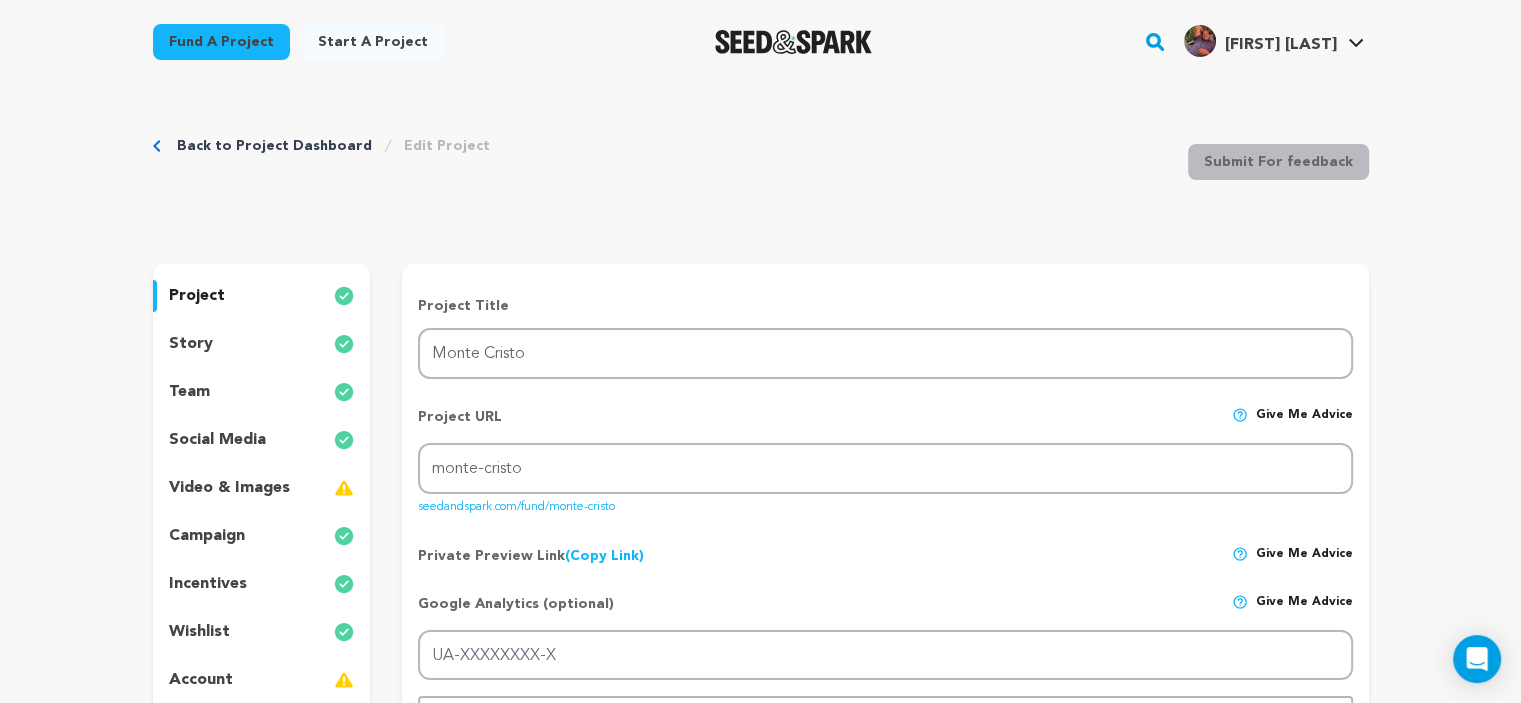 click on "project
story
team
social media
video & images
campaign
incentives
wishlist account" at bounding box center (262, 512) 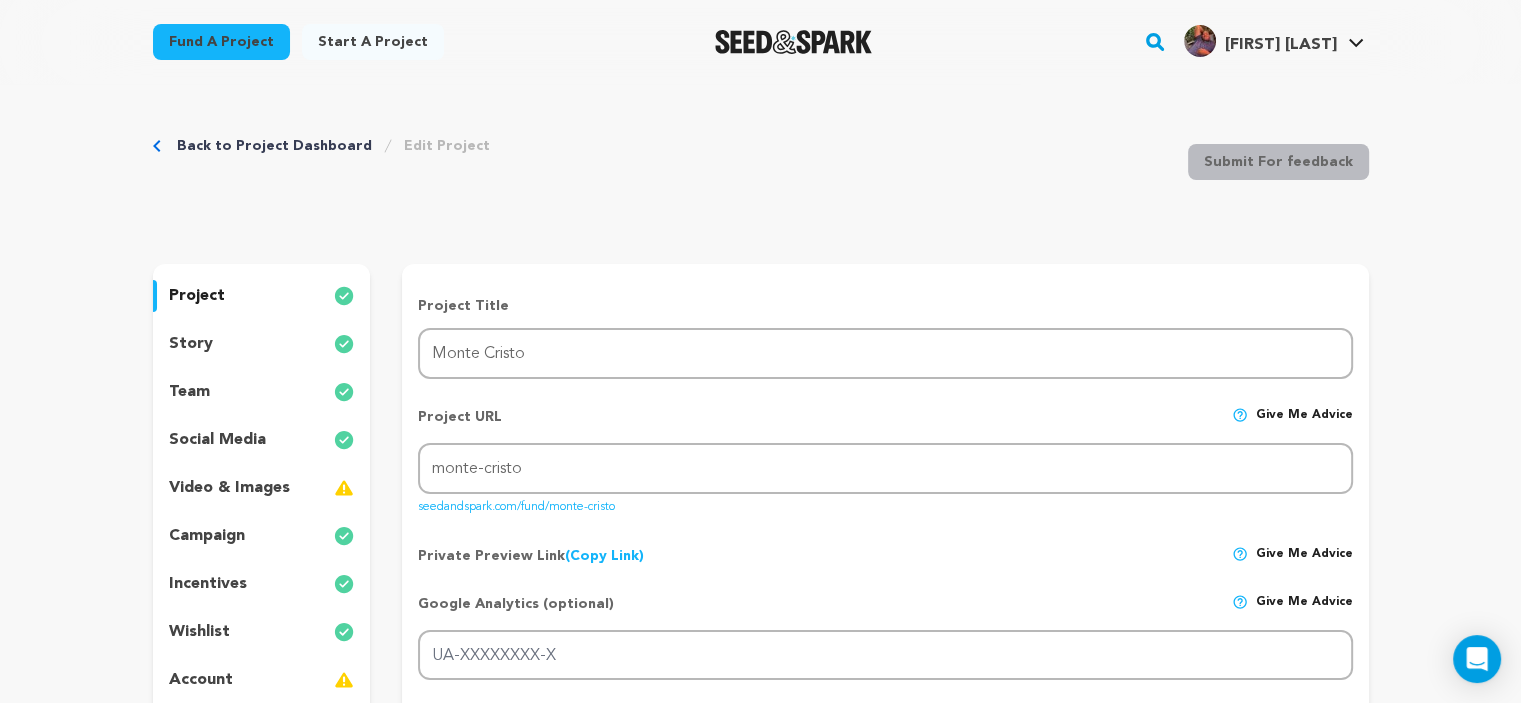 click on "story" at bounding box center [191, 344] 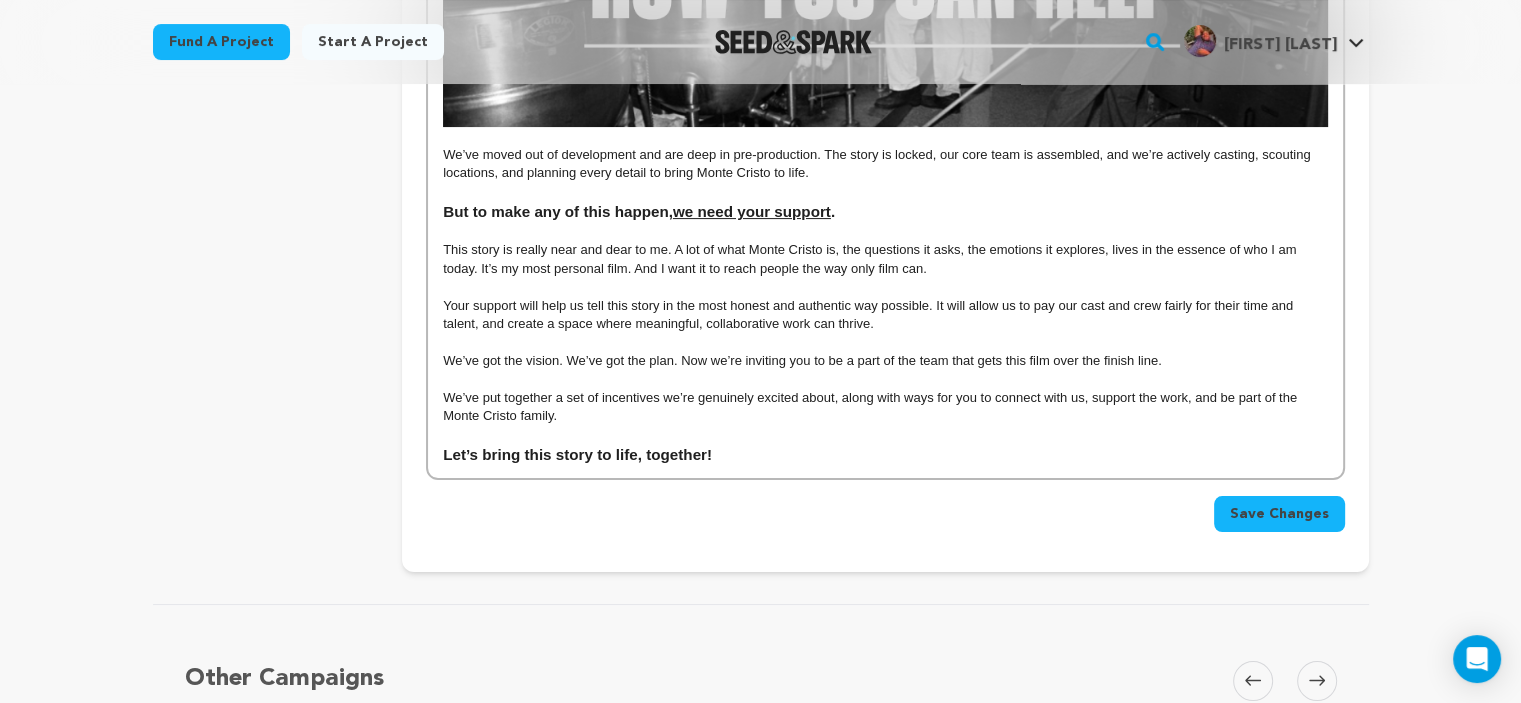 scroll, scrollTop: 8048, scrollLeft: 0, axis: vertical 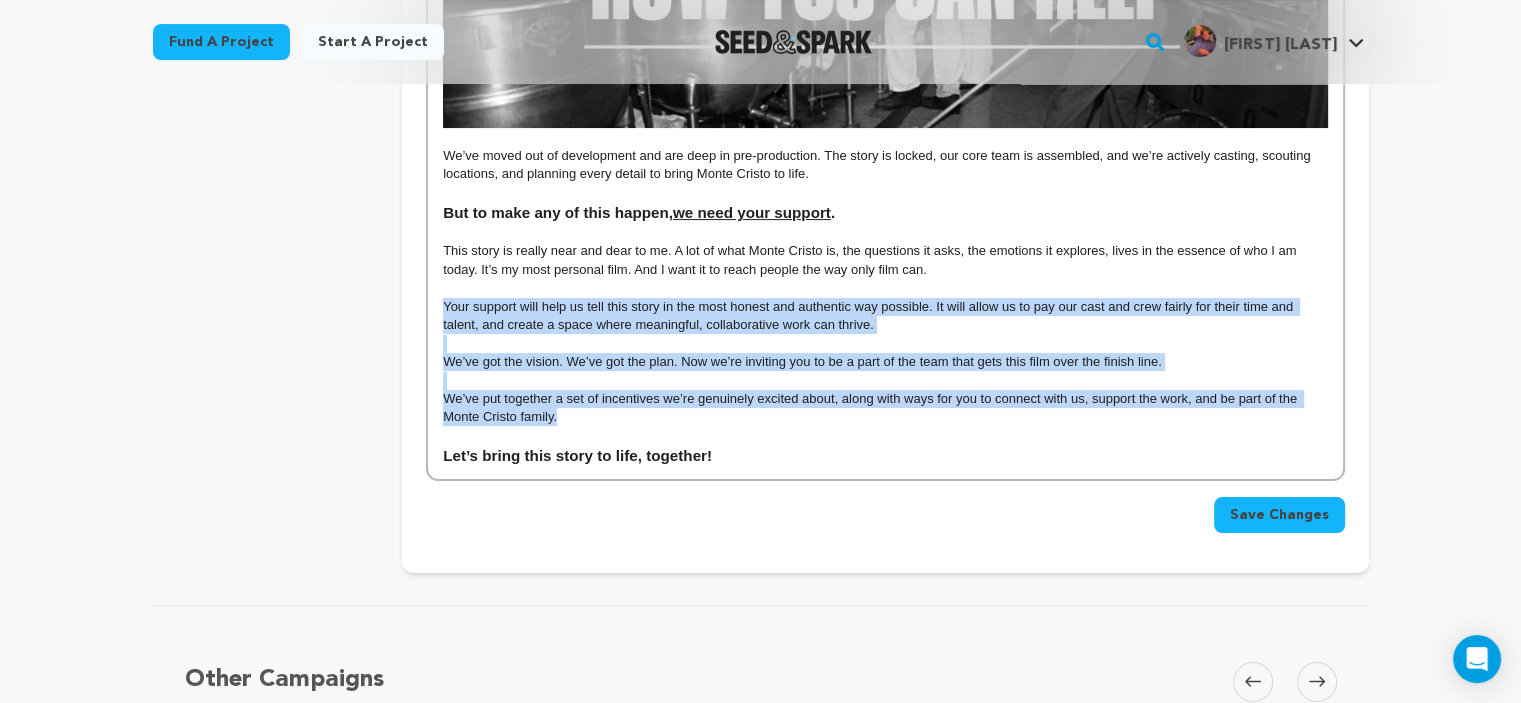 drag, startPoint x: 560, startPoint y: 427, endPoint x: 438, endPoint y: 309, distance: 169.7292 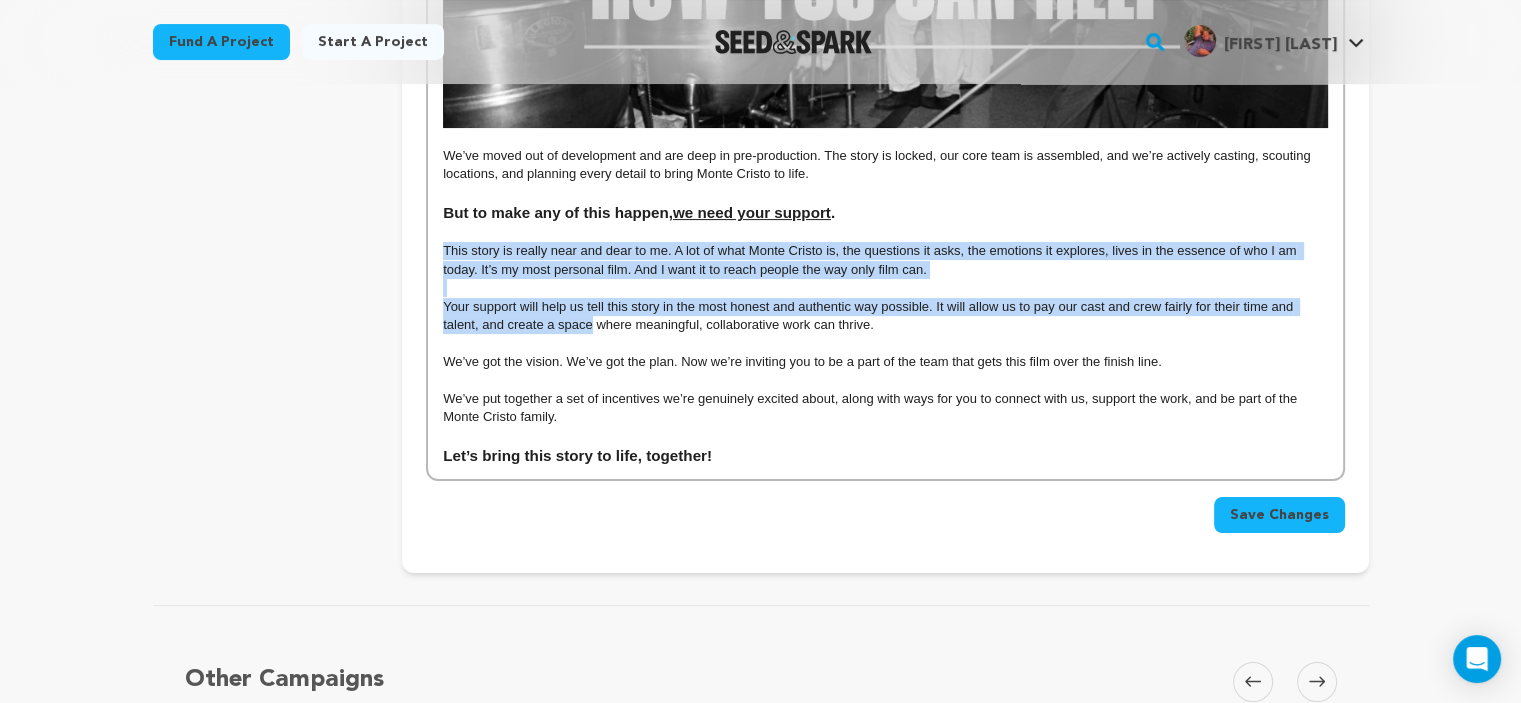 drag, startPoint x: 442, startPoint y: 255, endPoint x: 592, endPoint y: 339, distance: 171.91858 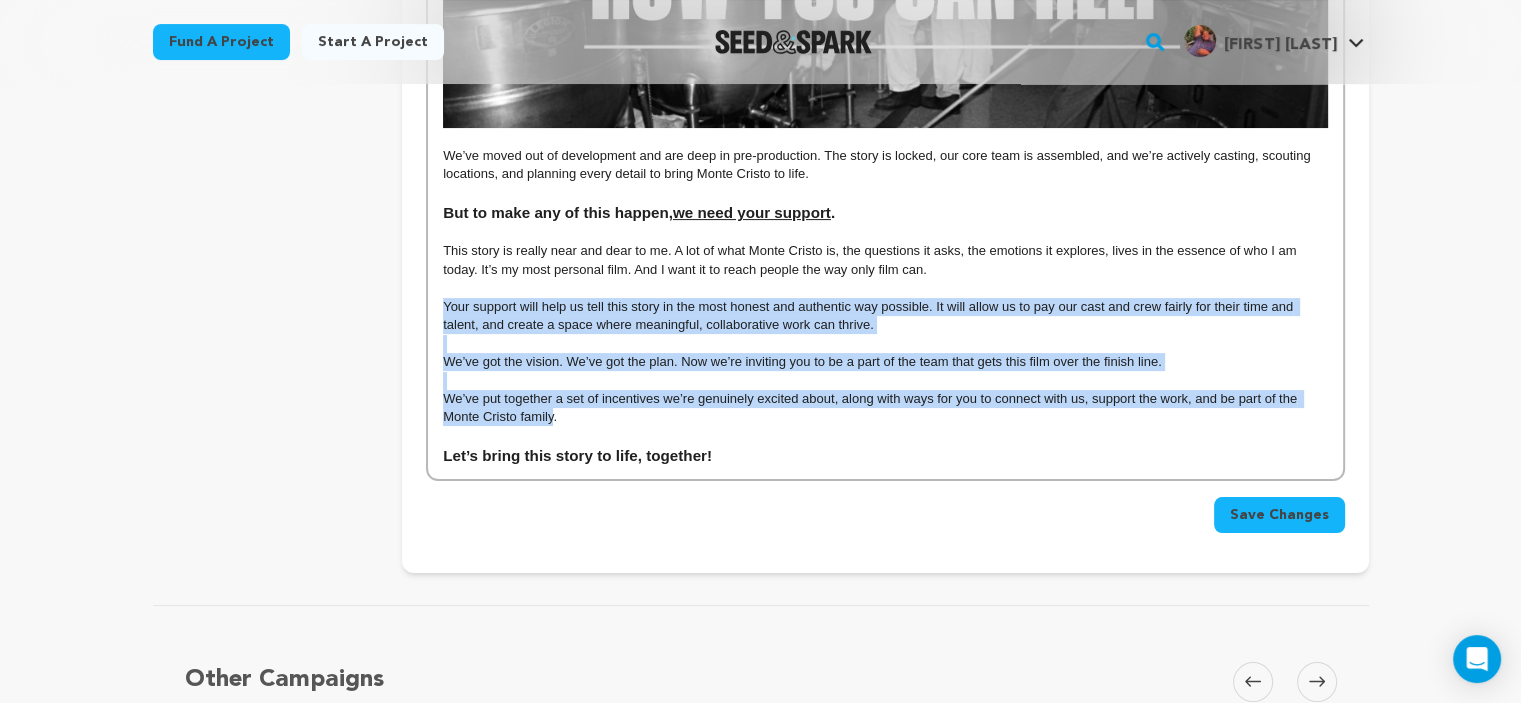 drag, startPoint x: 444, startPoint y: 309, endPoint x: 553, endPoint y: 423, distance: 157.72444 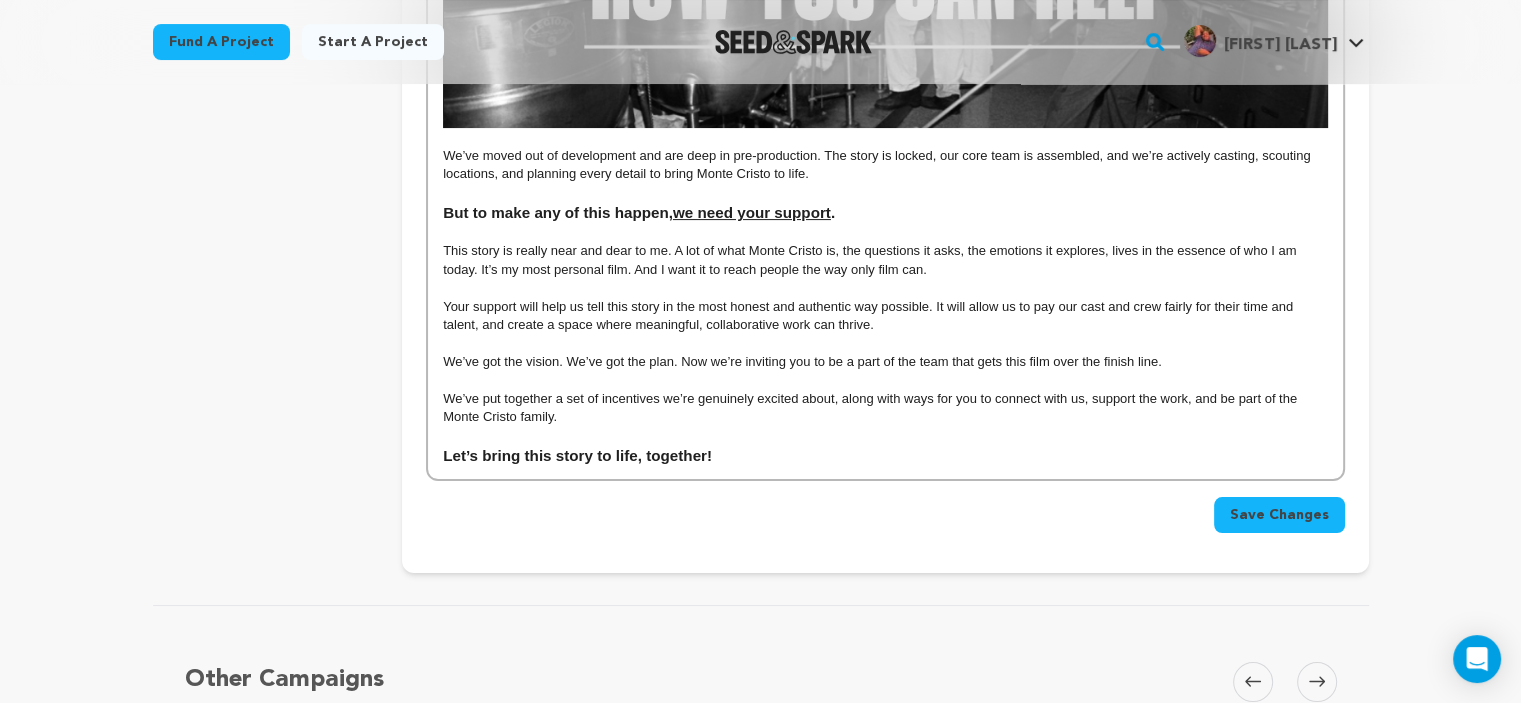 click on "We’ve put together a set of incentives we’re genuinely excited about, along with ways for you to connect with us, support the work, and be part of the Monte Cristo family." at bounding box center [885, 408] 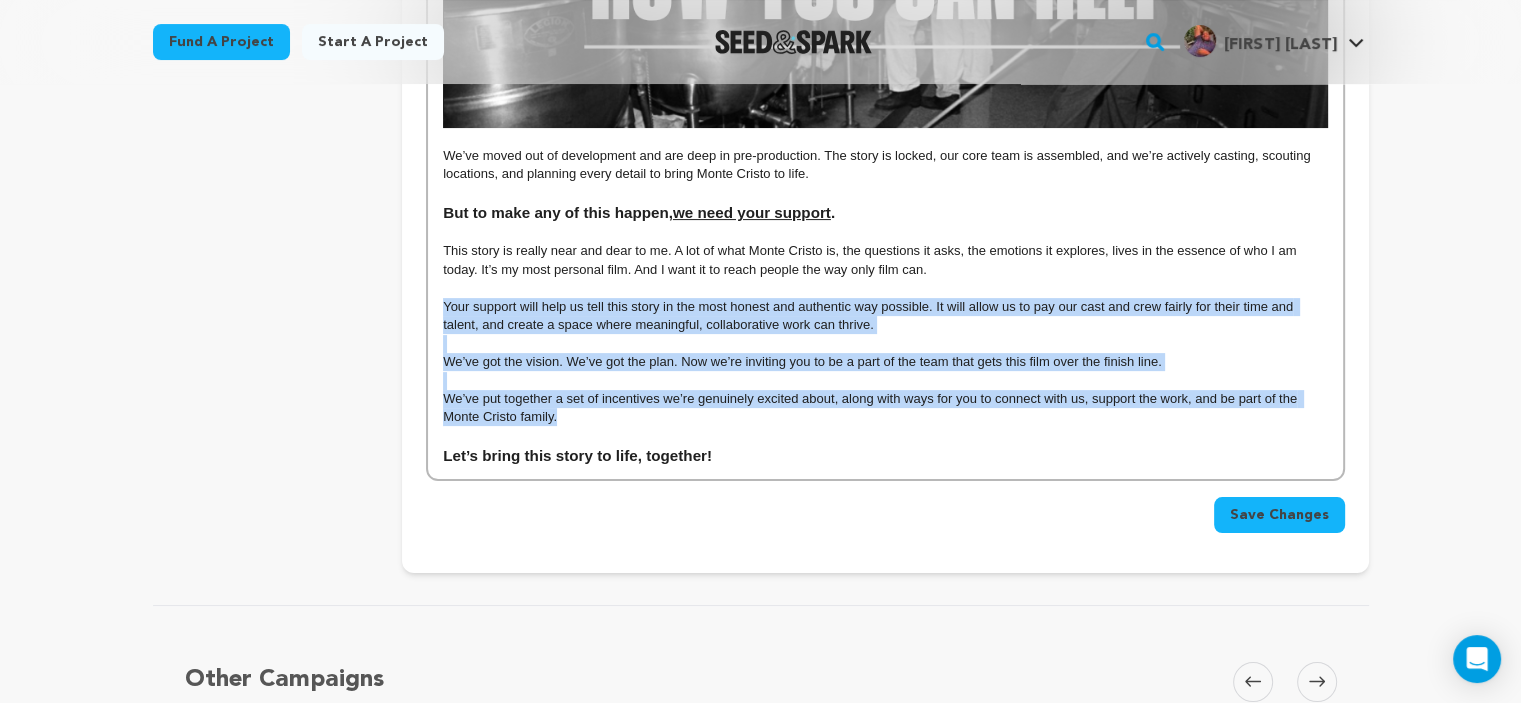 drag, startPoint x: 565, startPoint y: 425, endPoint x: 429, endPoint y: 323, distance: 170 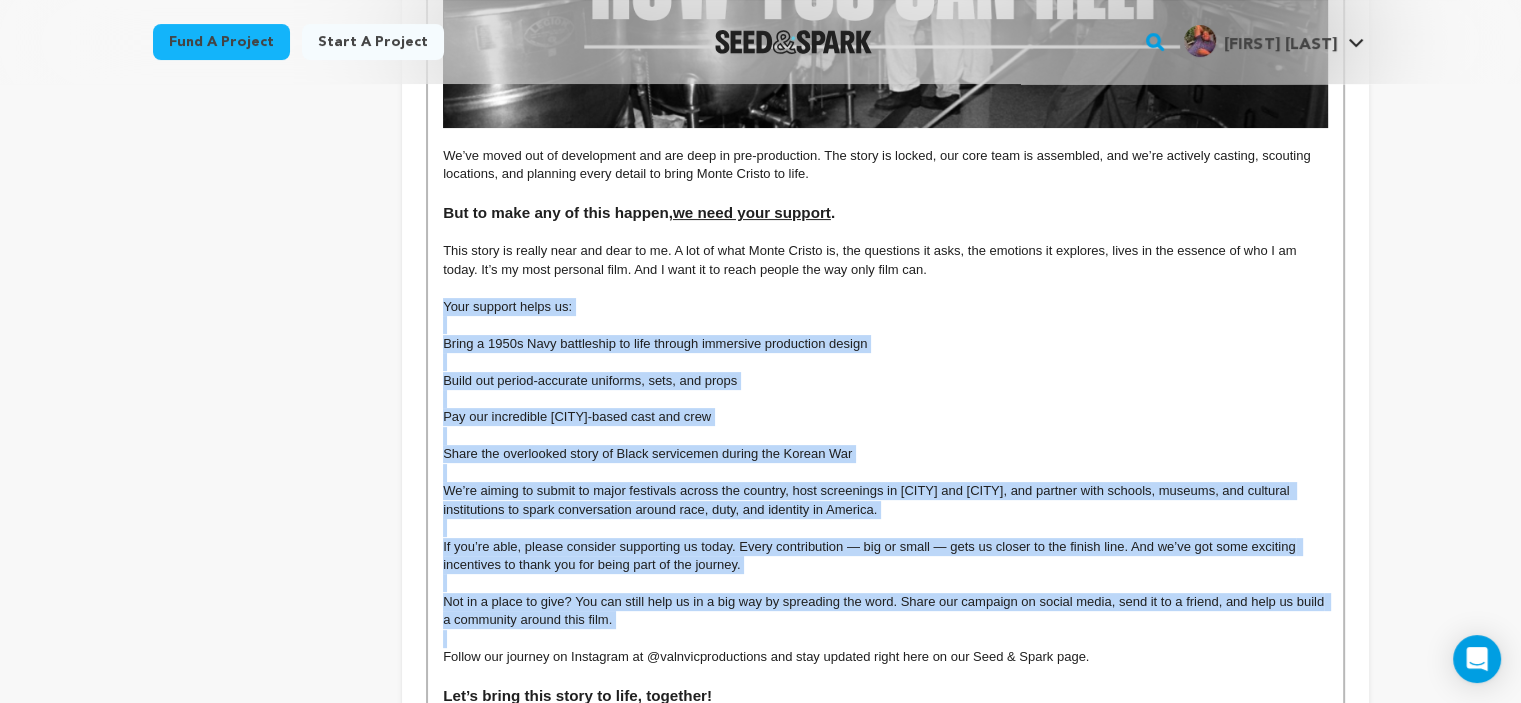 scroll, scrollTop: 292, scrollLeft: 0, axis: vertical 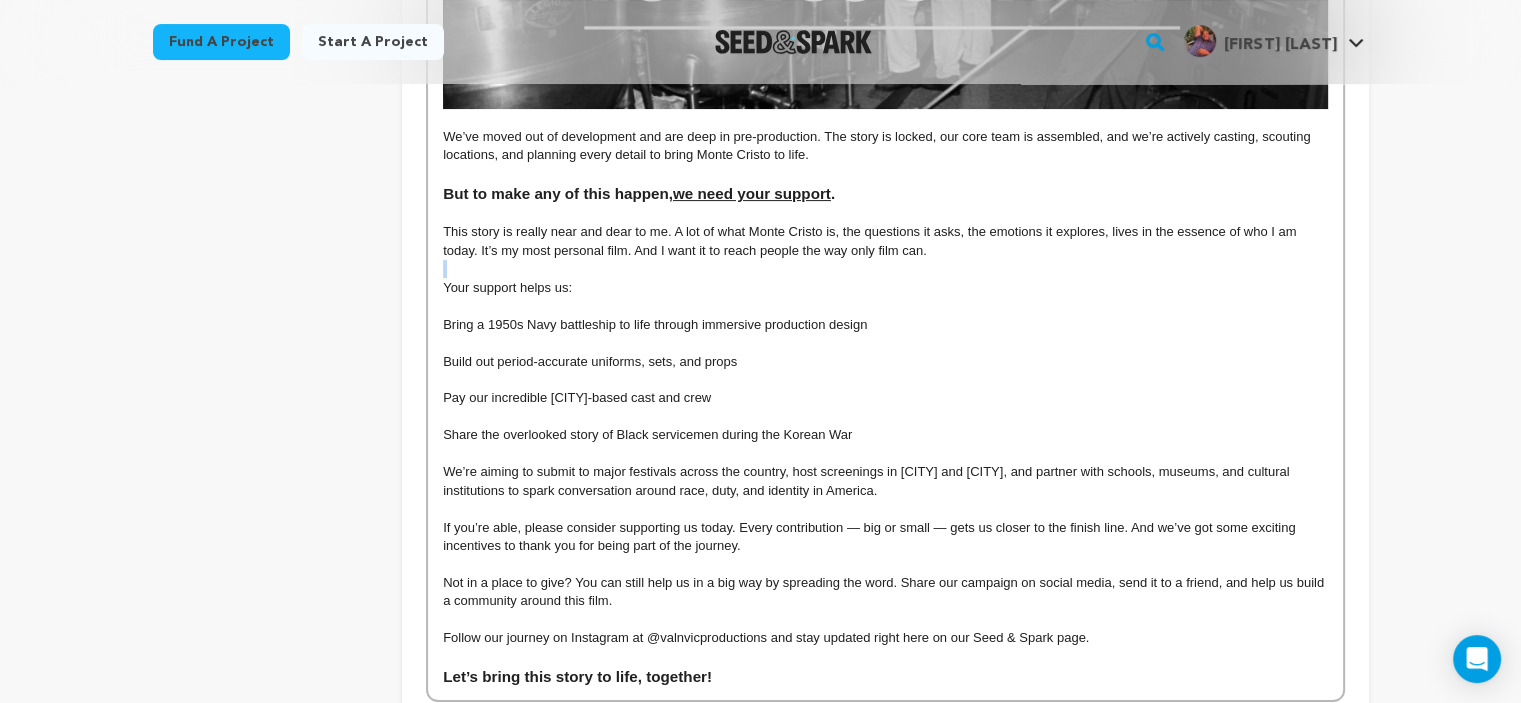 drag, startPoint x: 937, startPoint y: 265, endPoint x: 601, endPoint y: 275, distance: 336.14877 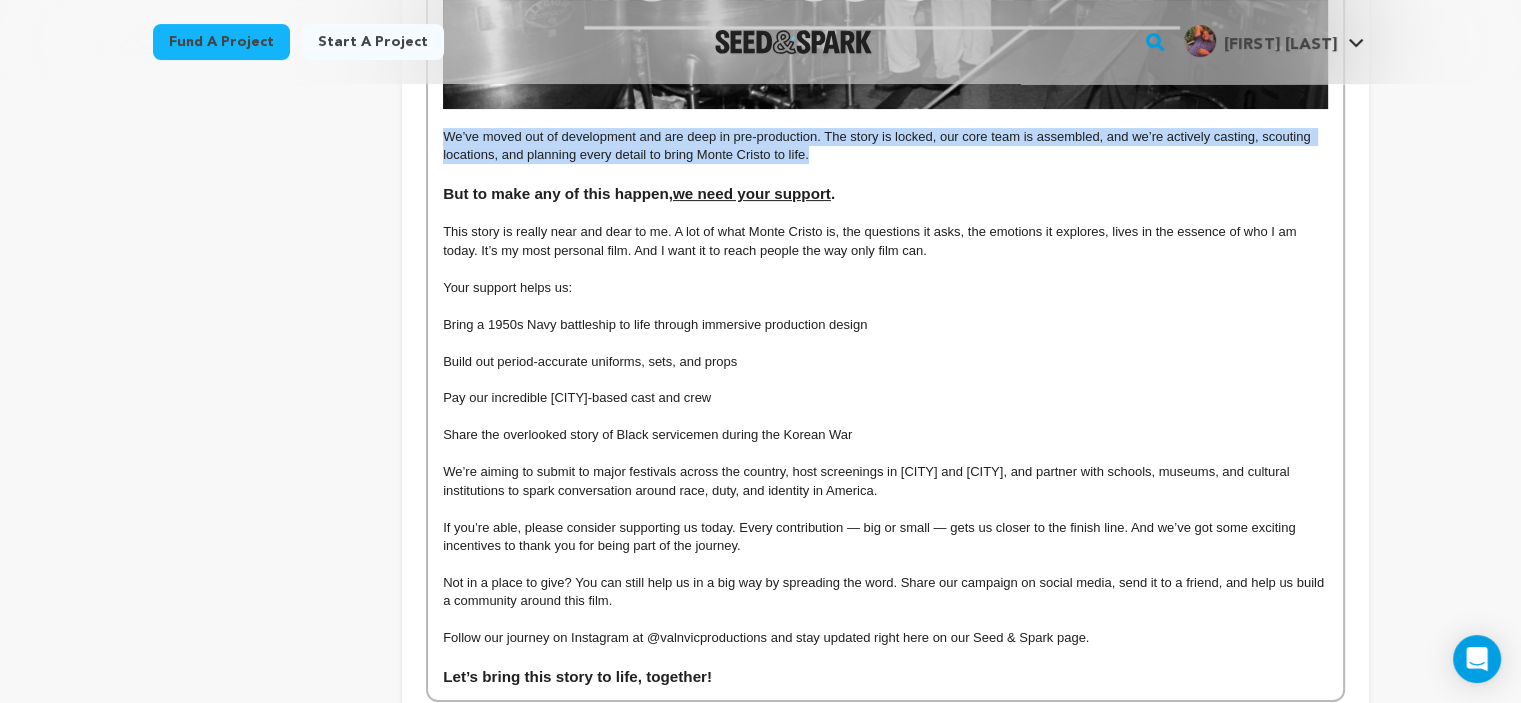 drag, startPoint x: 812, startPoint y: 160, endPoint x: 418, endPoint y: 139, distance: 394.55923 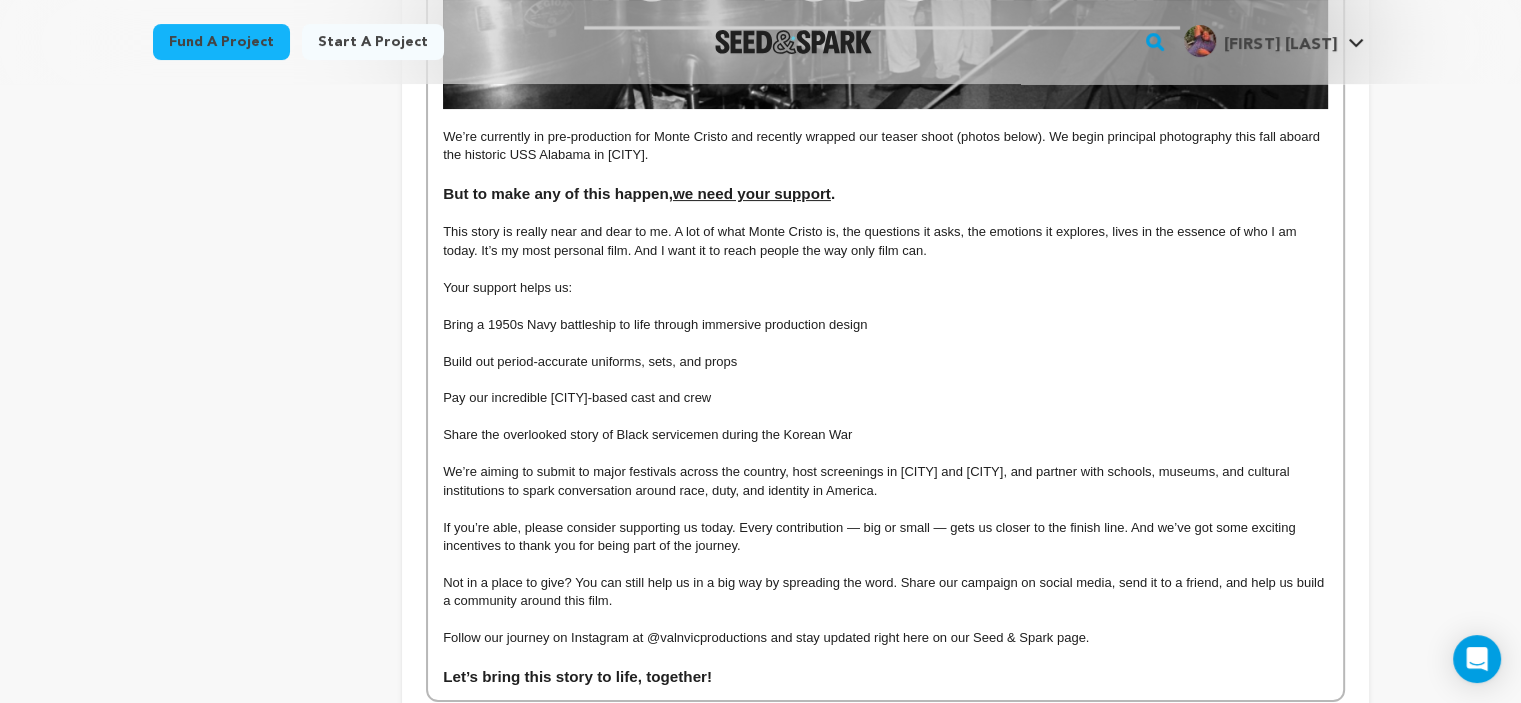 scroll, scrollTop: 292, scrollLeft: 0, axis: vertical 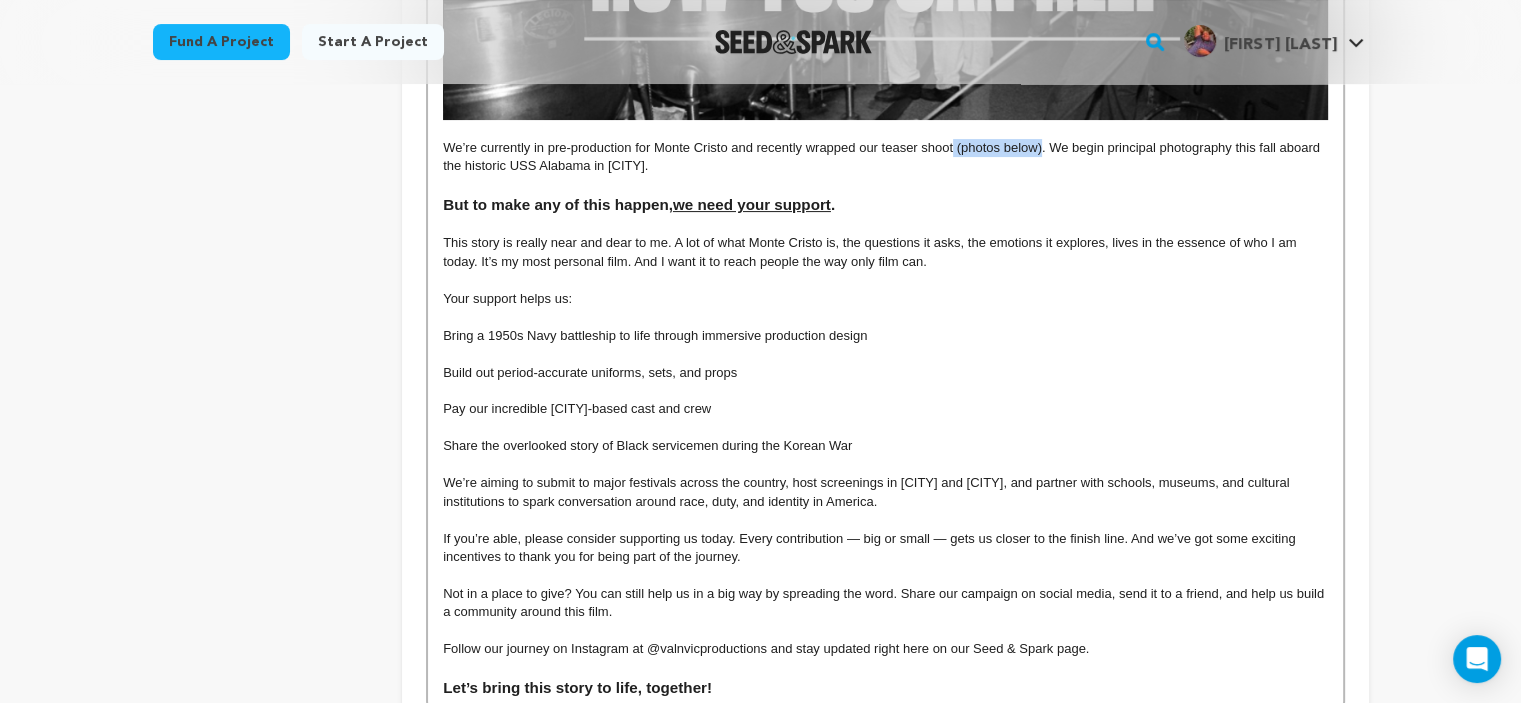 drag, startPoint x: 1040, startPoint y: 159, endPoint x: 952, endPoint y: 157, distance: 88.02273 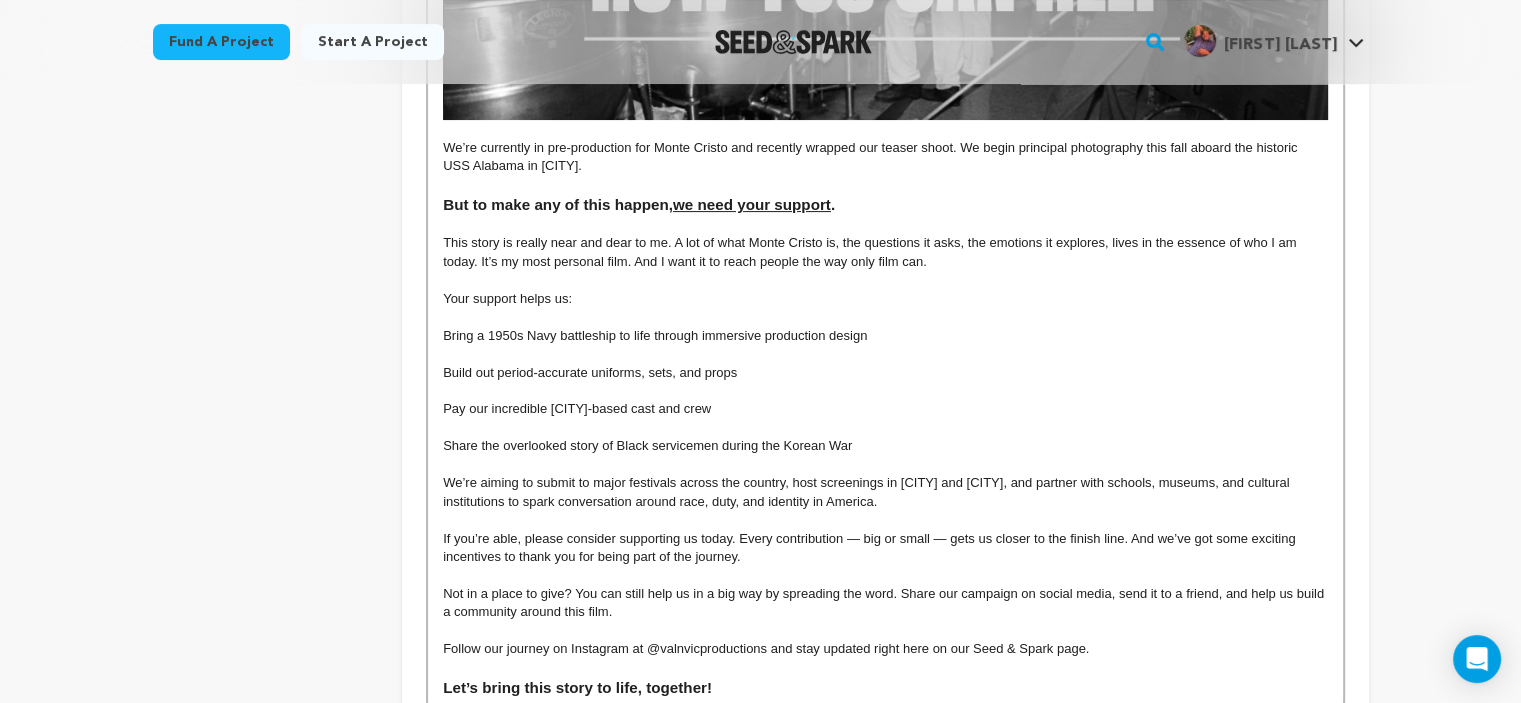 type 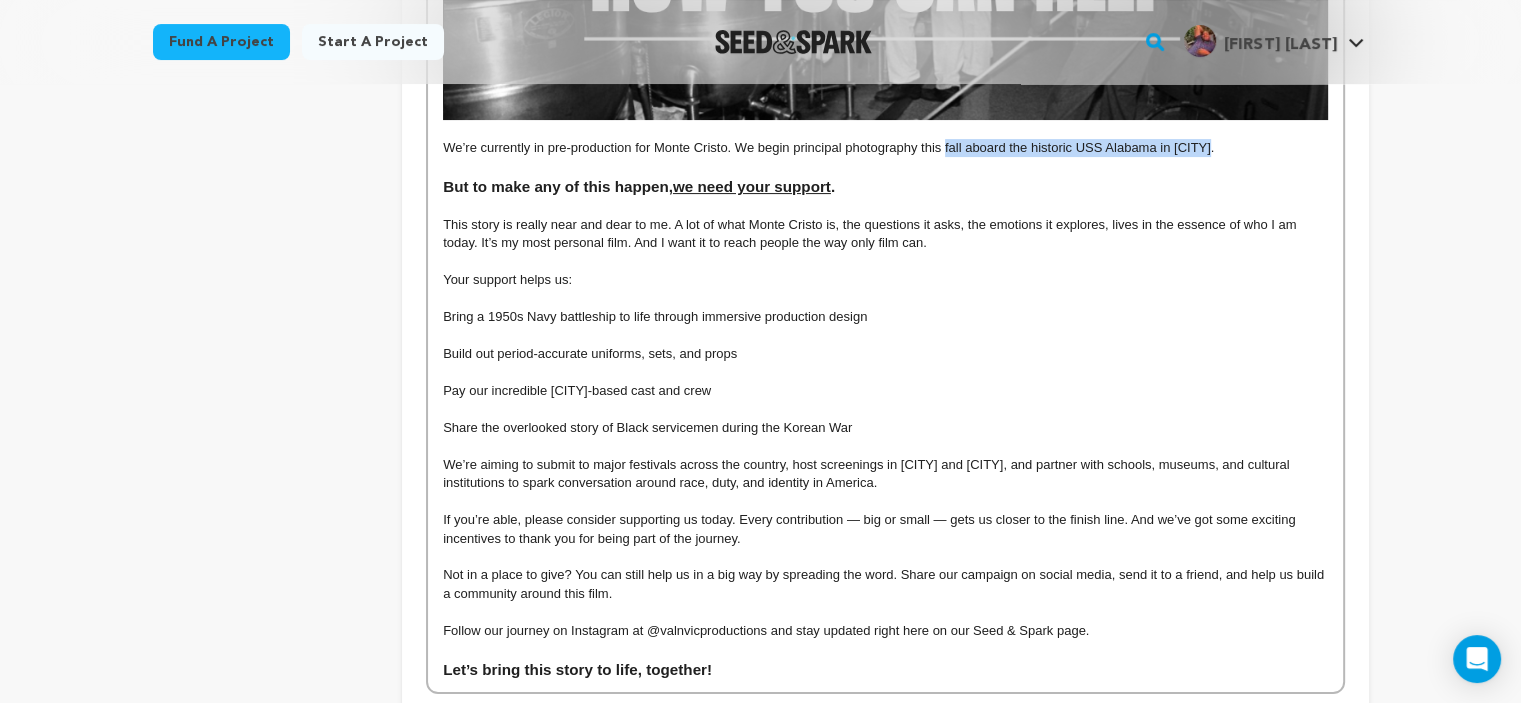 drag, startPoint x: 945, startPoint y: 155, endPoint x: 1209, endPoint y: 163, distance: 264.1212 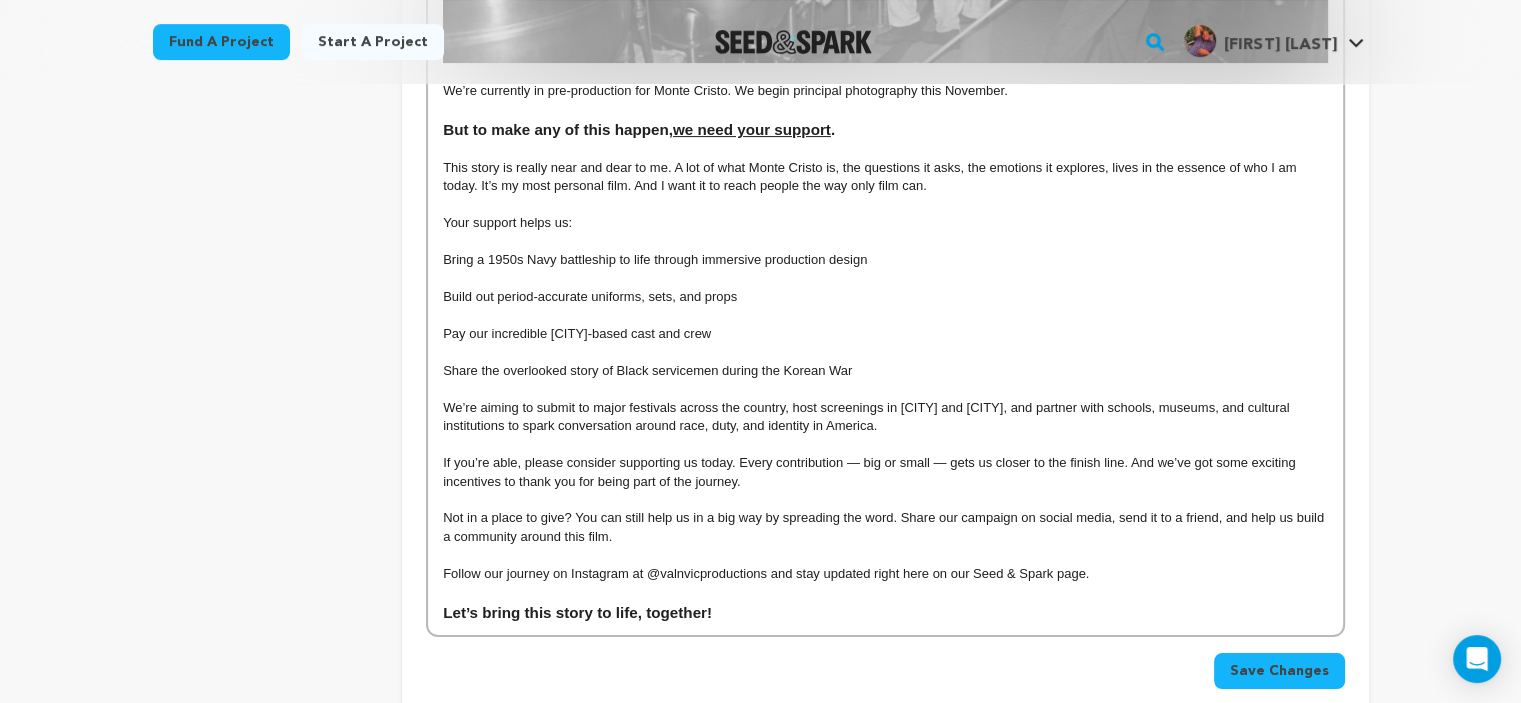 scroll, scrollTop: 8114, scrollLeft: 0, axis: vertical 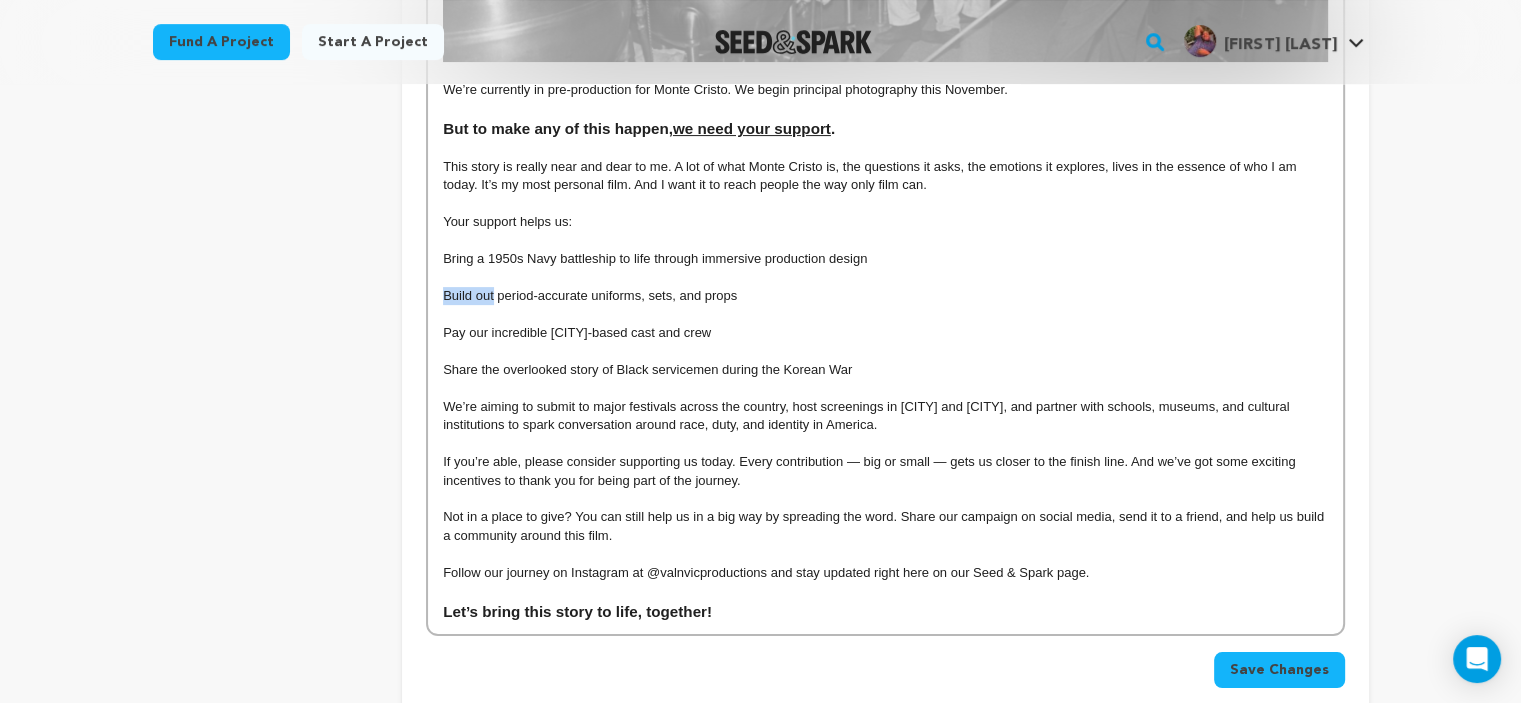 drag, startPoint x: 494, startPoint y: 302, endPoint x: 436, endPoint y: 302, distance: 58 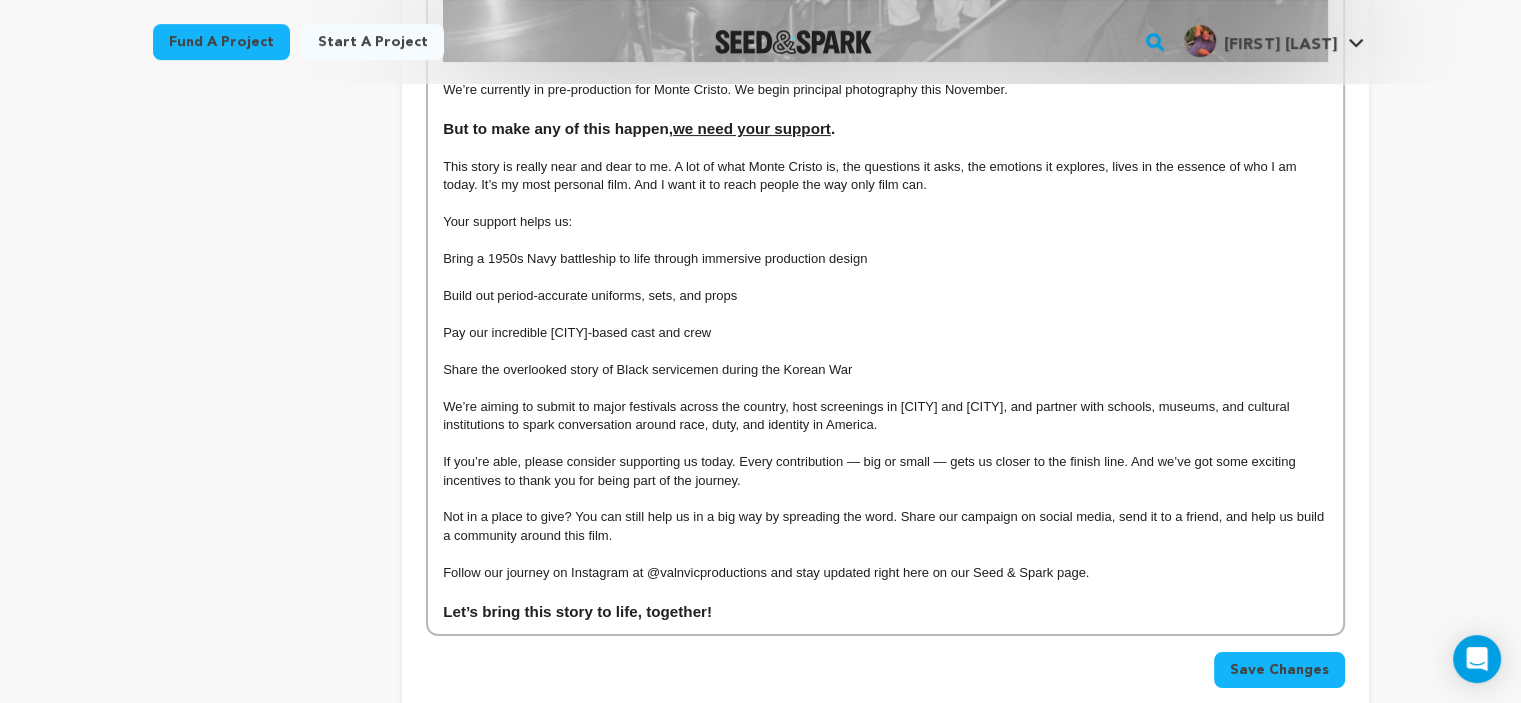 click on "Share the overlooked story of Black servicemen during the Korean War" at bounding box center [885, 370] 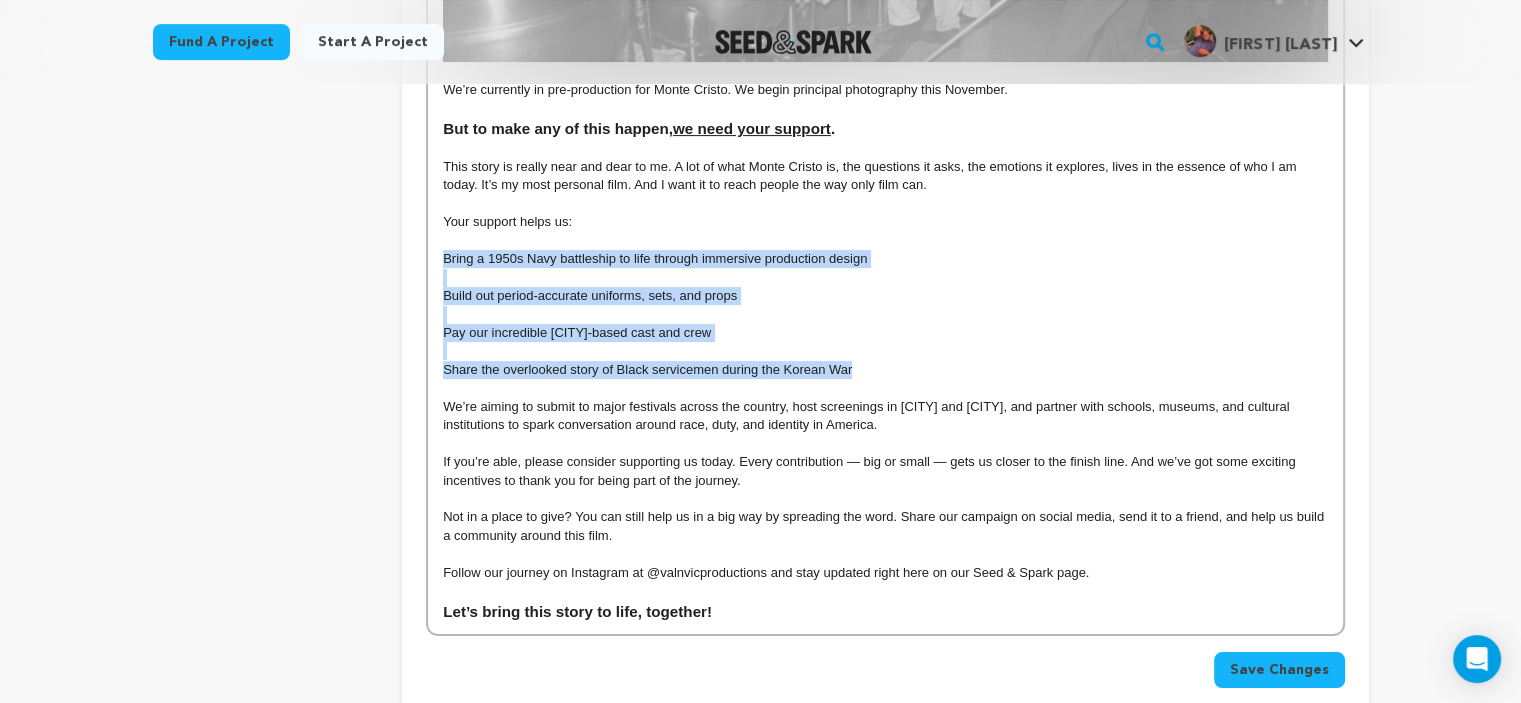 drag, startPoint x: 860, startPoint y: 375, endPoint x: 442, endPoint y: 271, distance: 430.74353 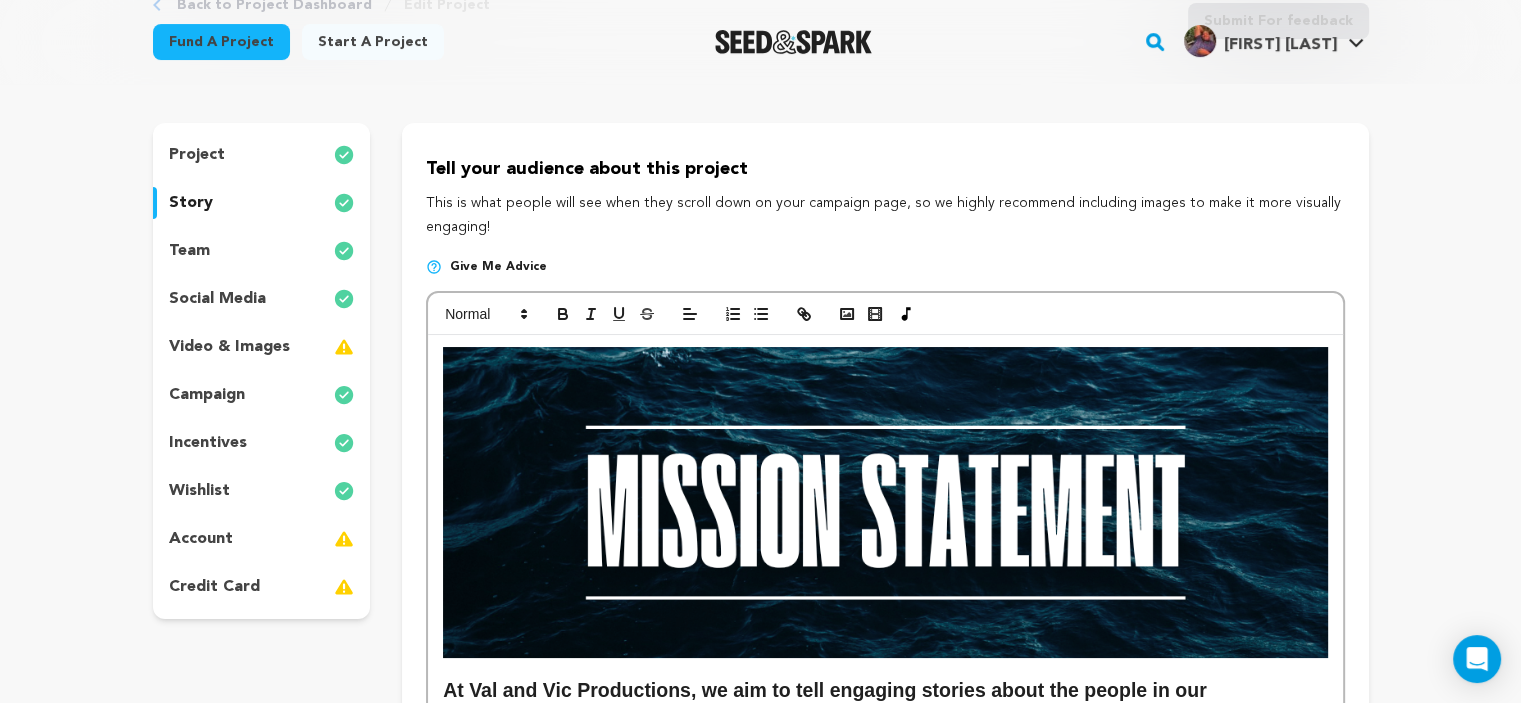 scroll, scrollTop: 83, scrollLeft: 0, axis: vertical 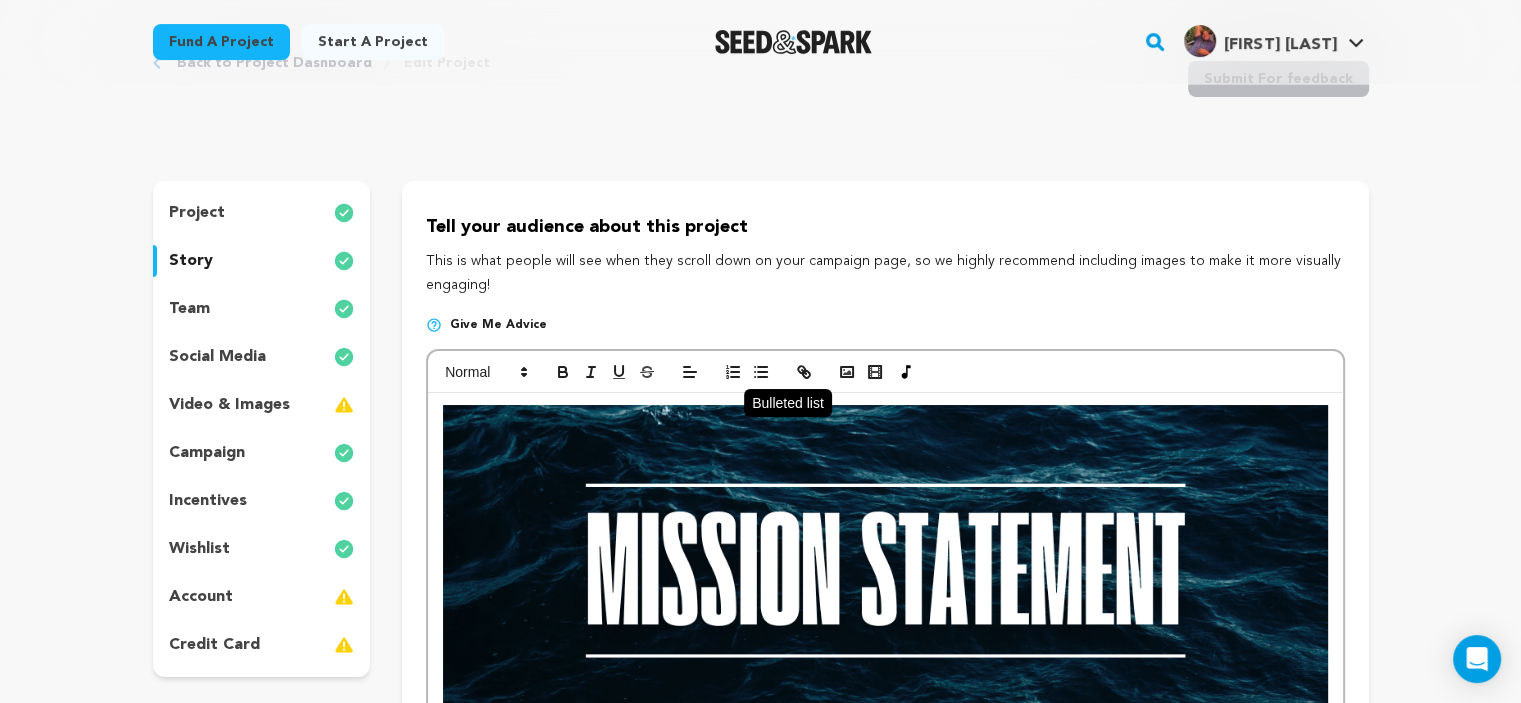click 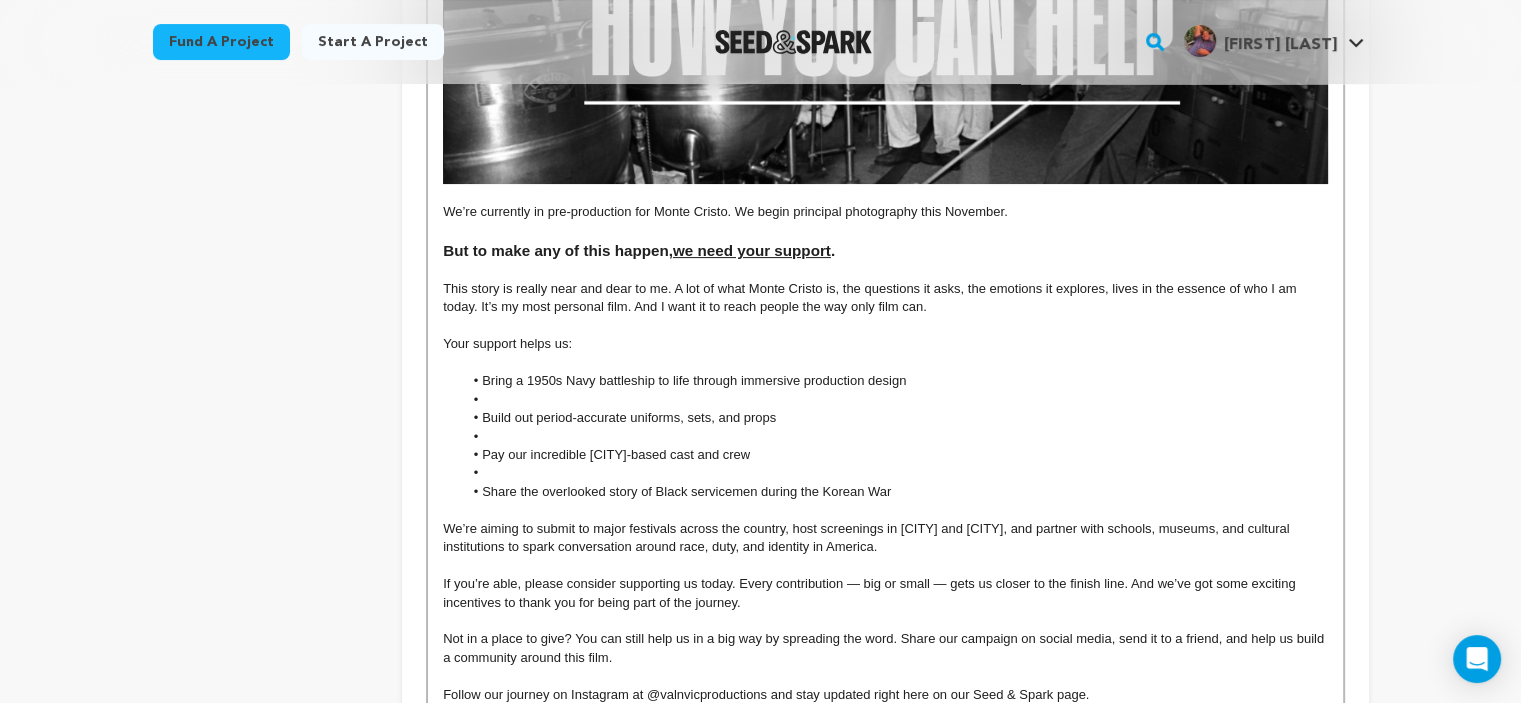 scroll, scrollTop: 7980, scrollLeft: 0, axis: vertical 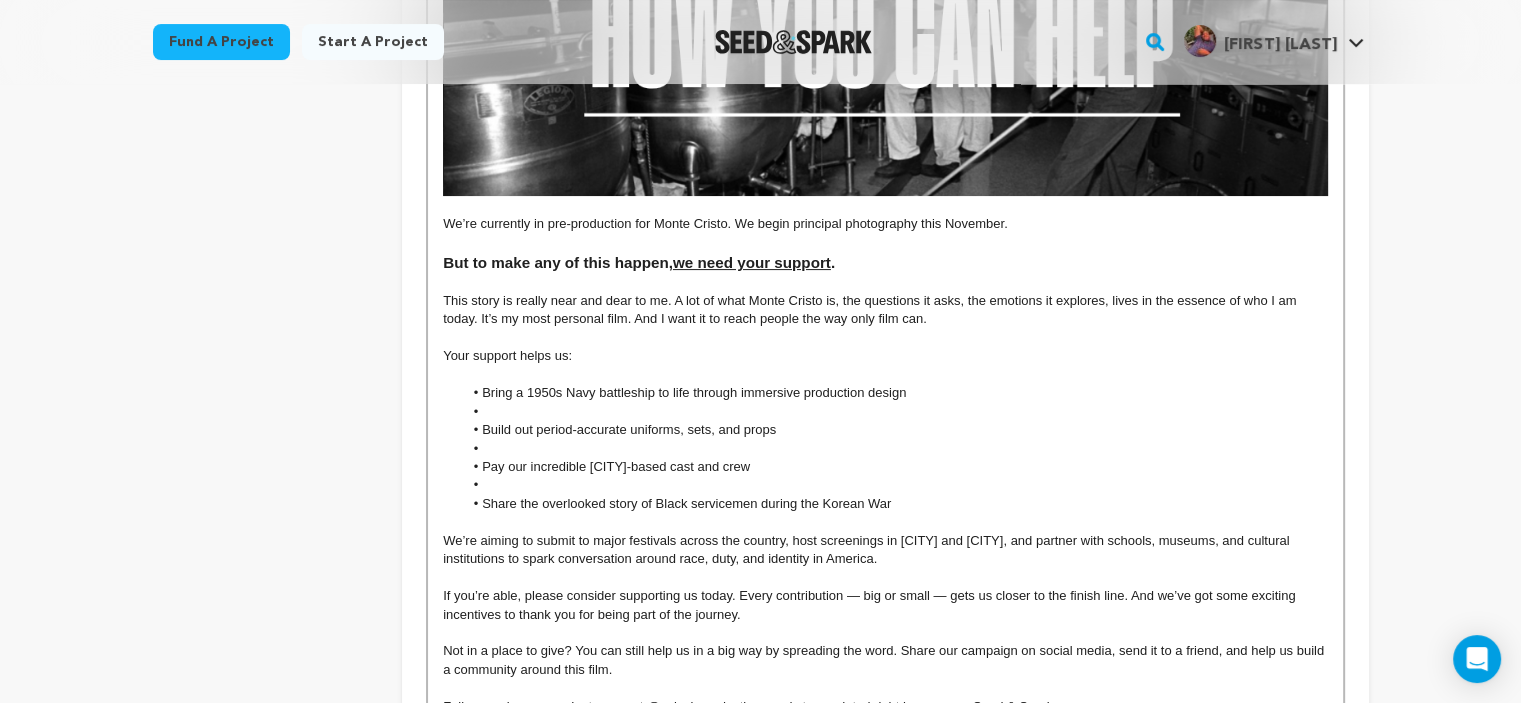 click at bounding box center [895, 412] 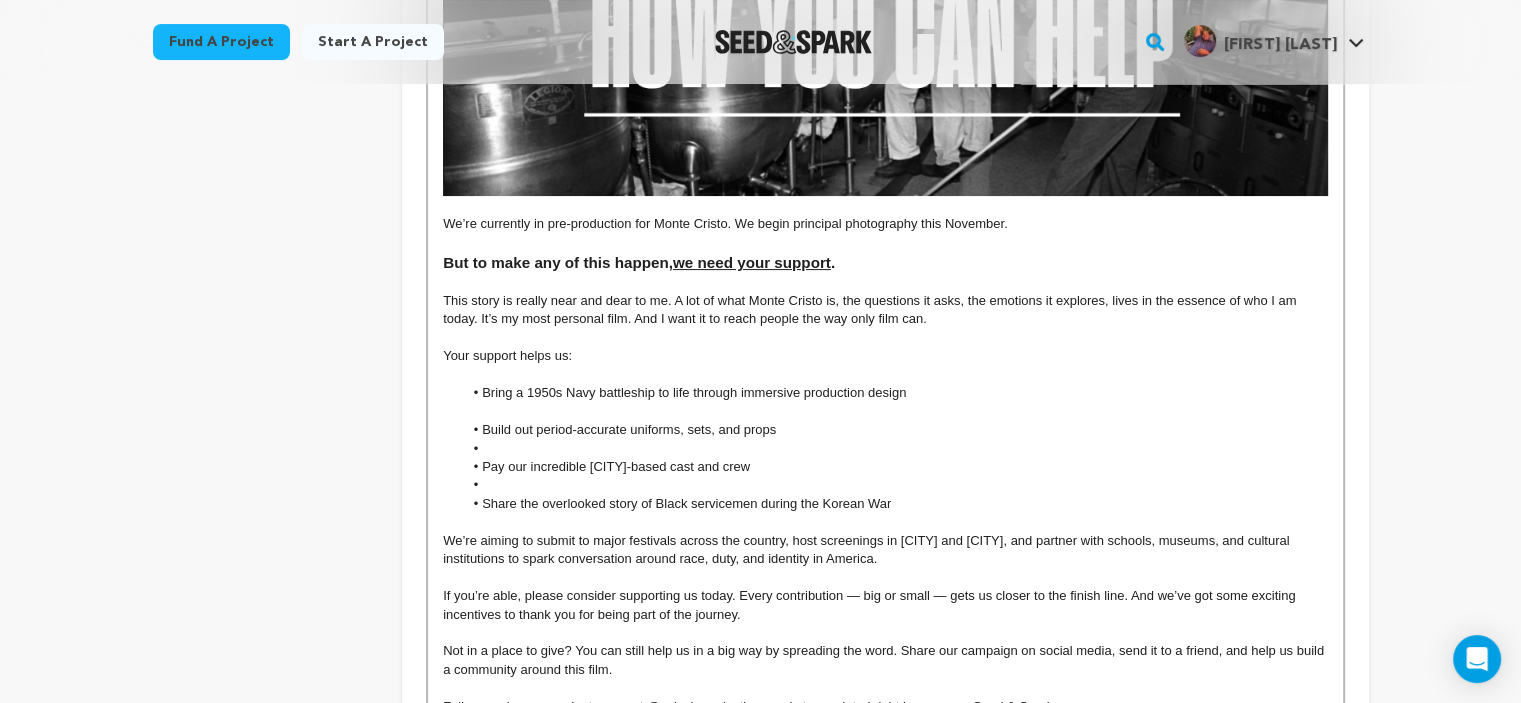 click at bounding box center (895, 449) 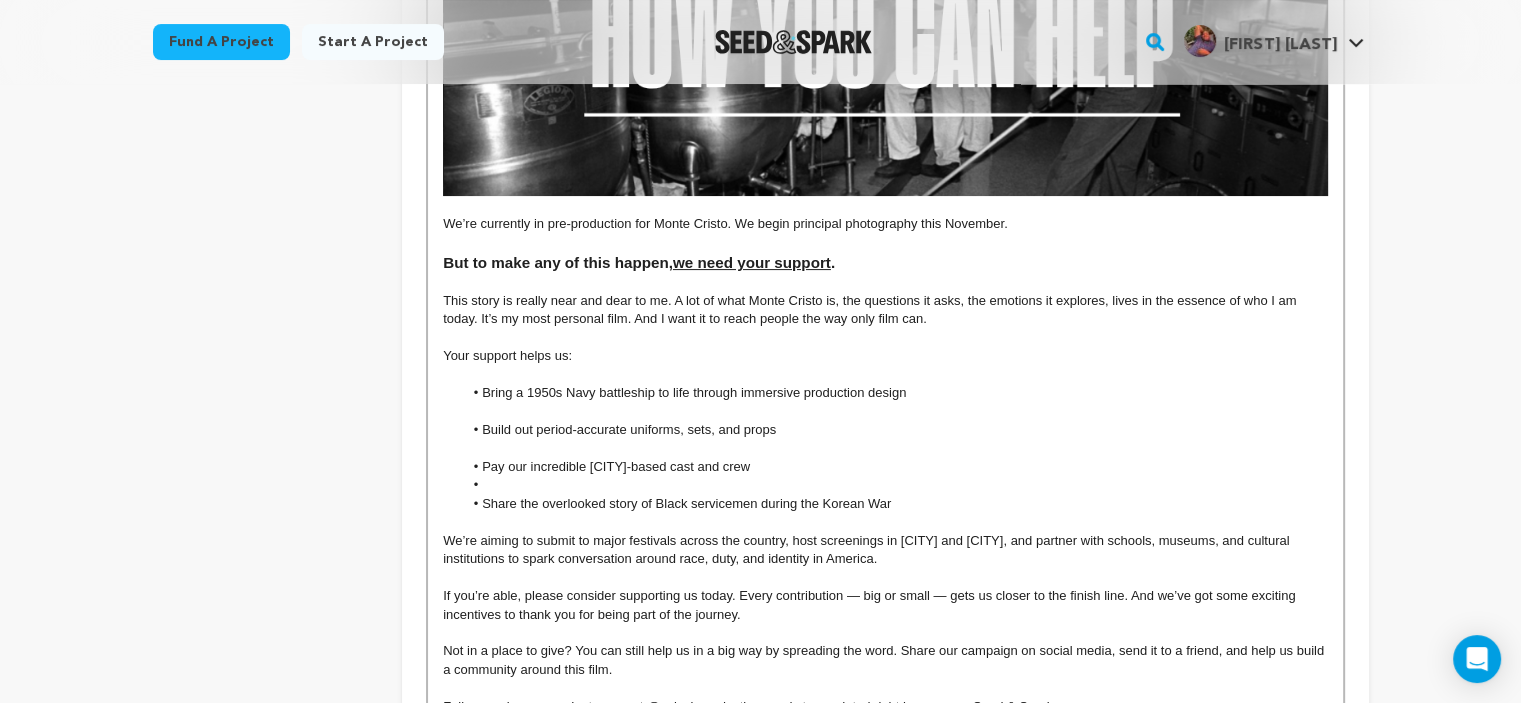 click at bounding box center [895, 485] 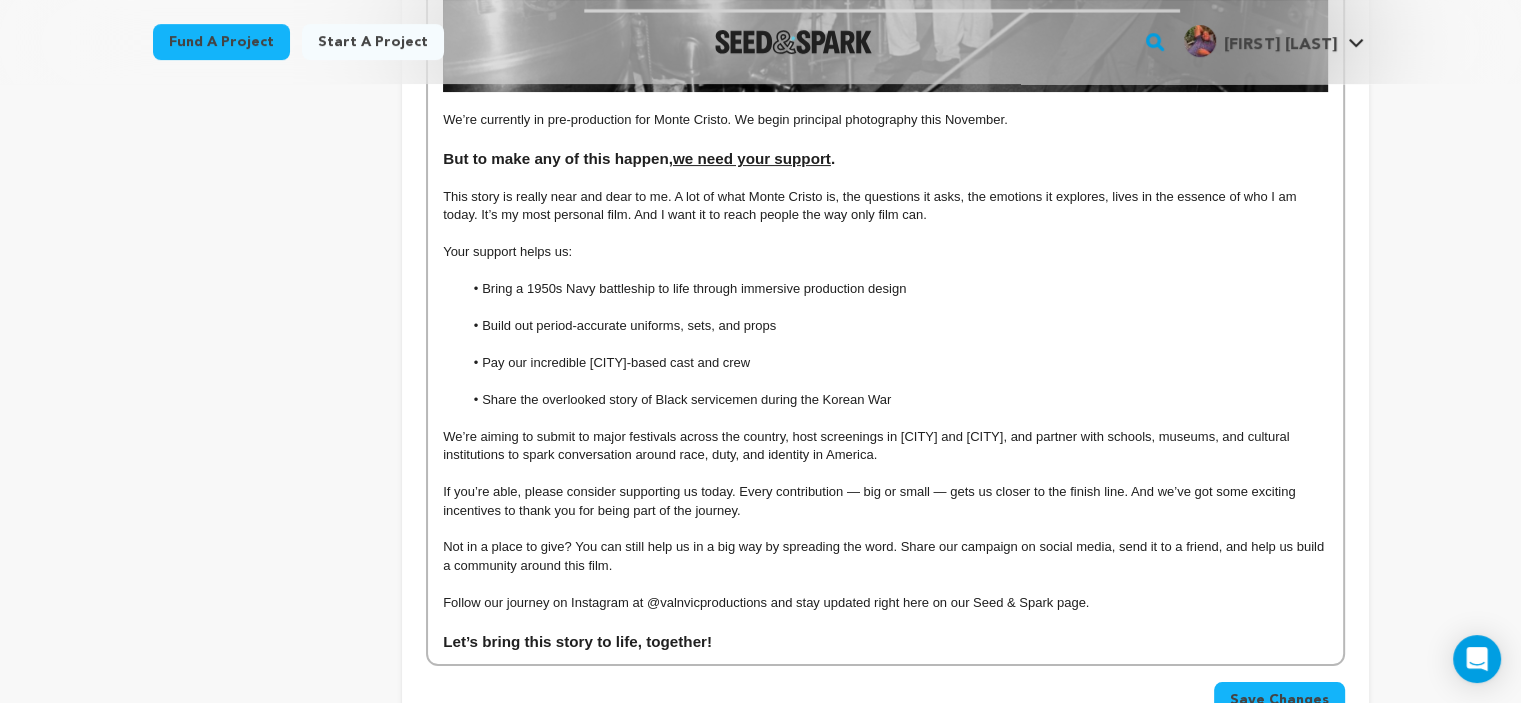 scroll, scrollTop: 8085, scrollLeft: 0, axis: vertical 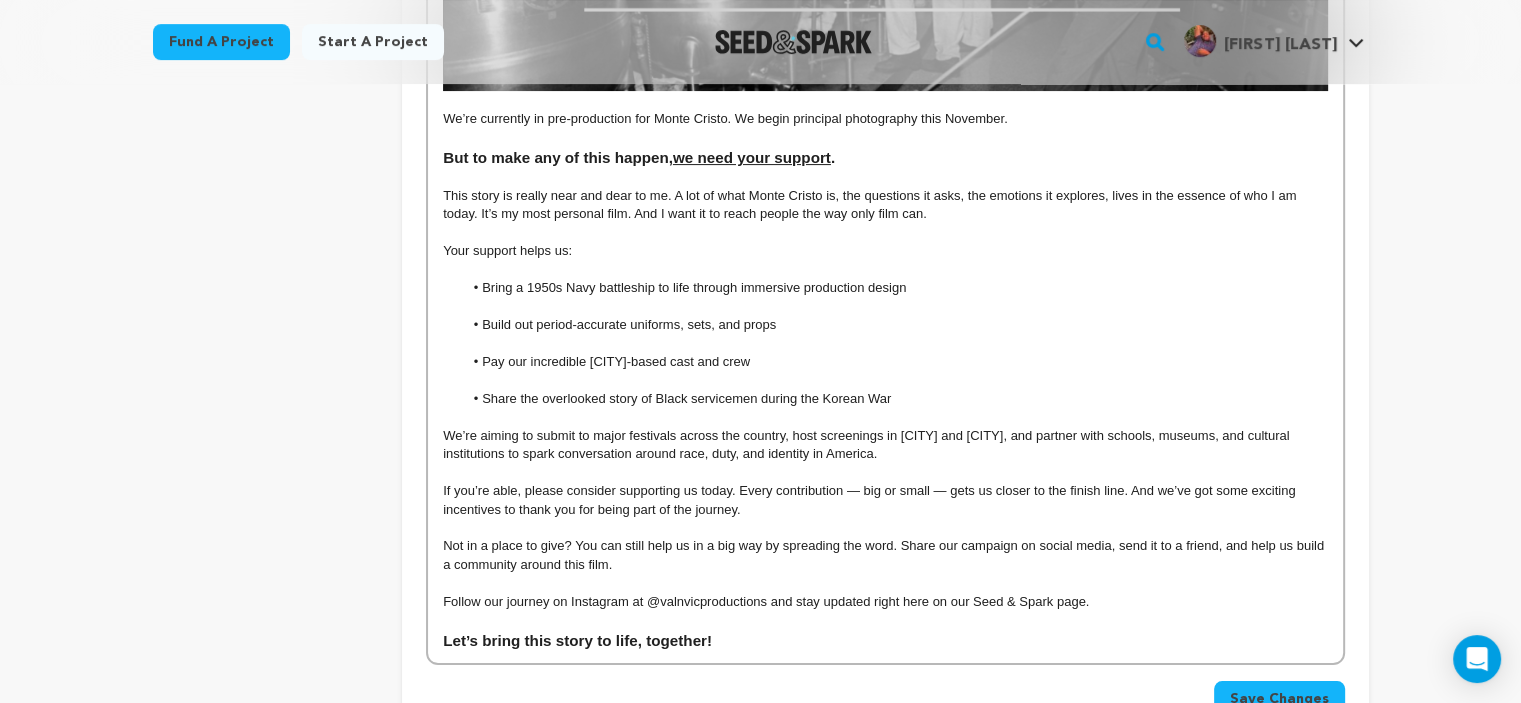 click on "If you’re able, please consider supporting us today. Every contribution — big or small — gets us closer to the finish line. And we’ve got some exciting incentives to thank you for being part of the journey." at bounding box center (885, 500) 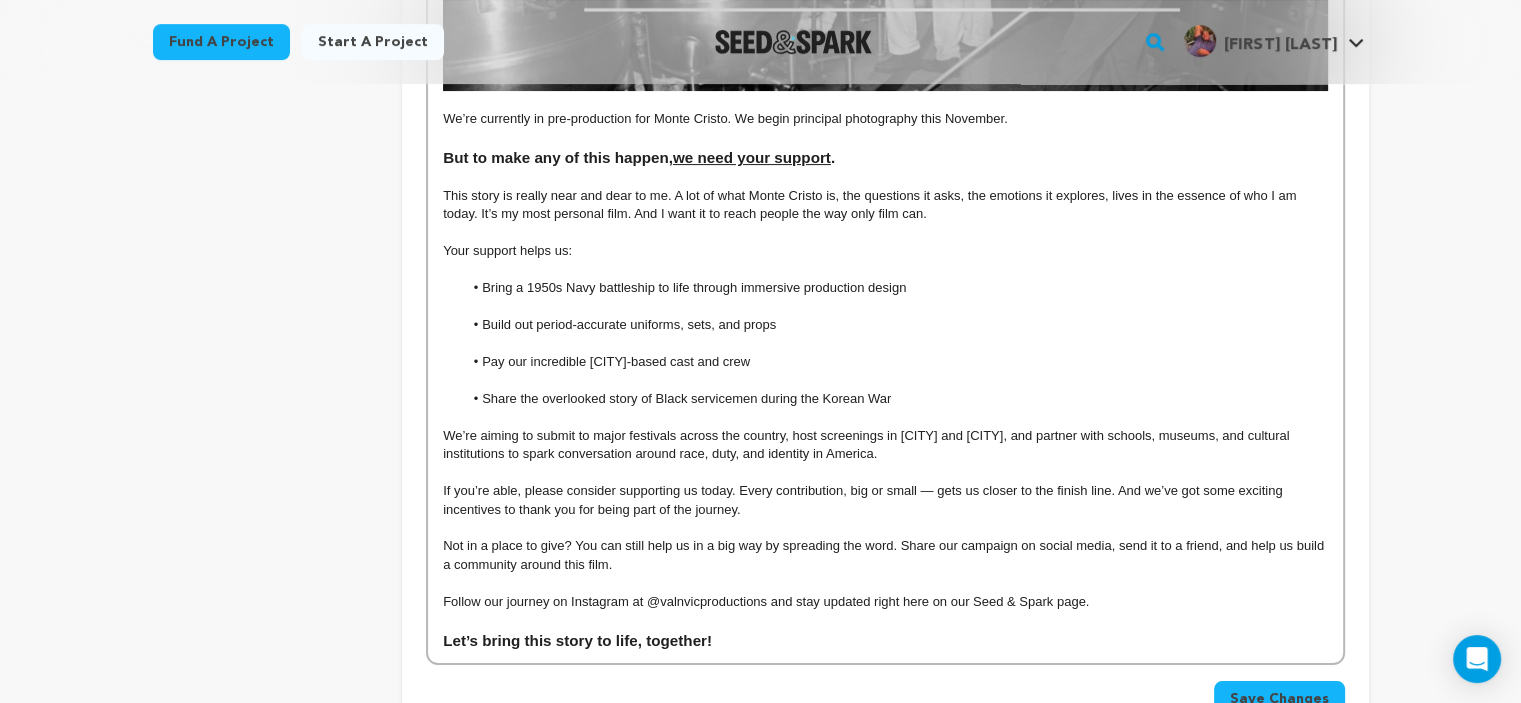 click on "If you’re able, please consider supporting us today. Every contribution, big or small — gets us closer to the finish line. And we’ve got some exciting incentives to thank you for being part of the journey." at bounding box center [885, 500] 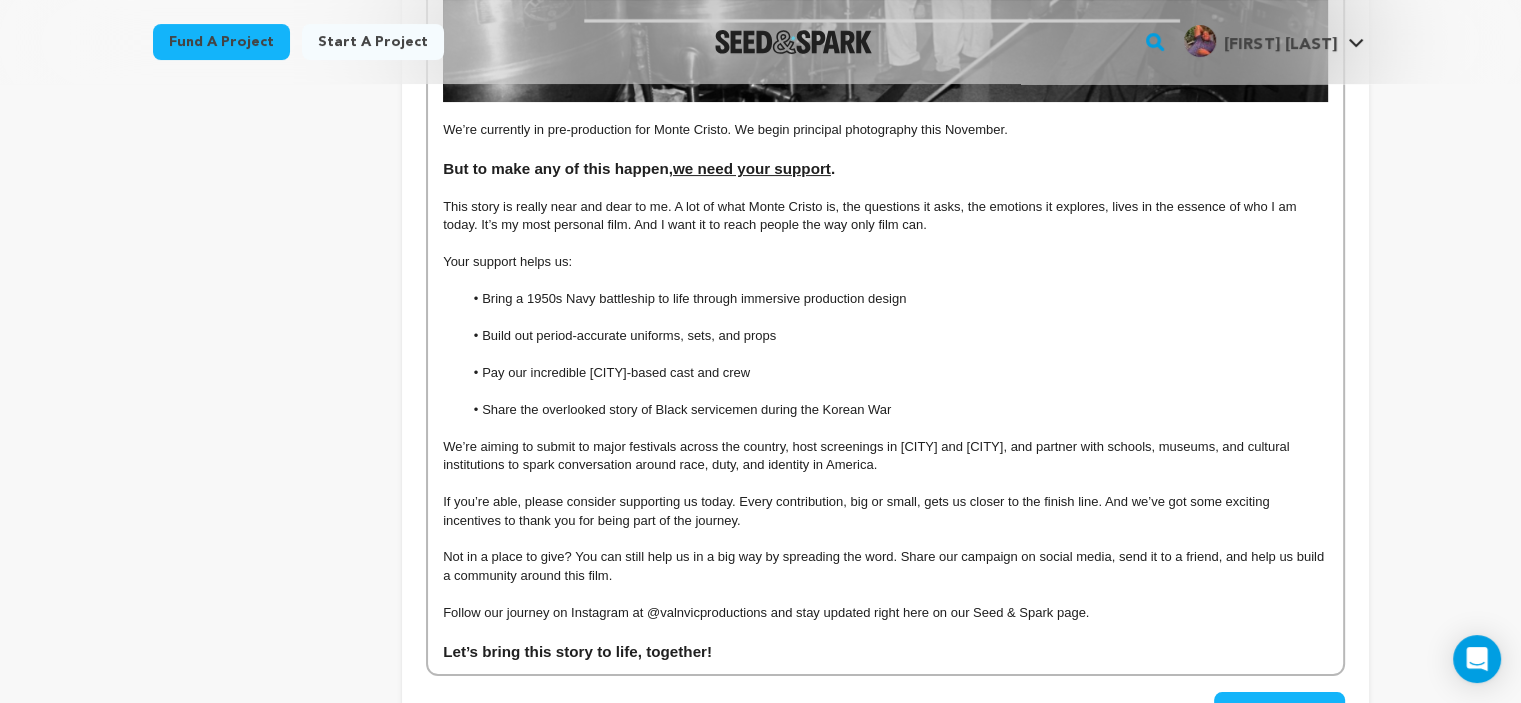 scroll, scrollTop: 8078, scrollLeft: 0, axis: vertical 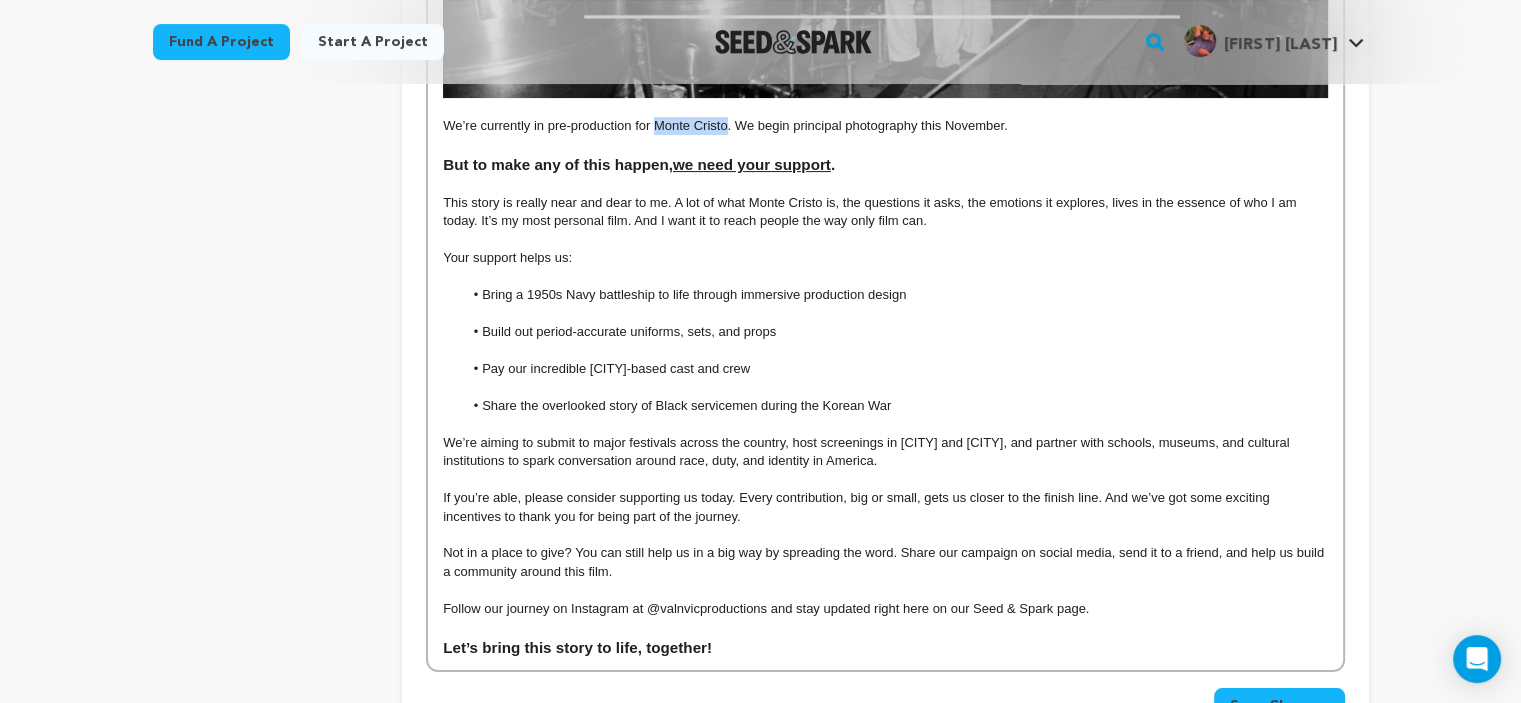 drag, startPoint x: 652, startPoint y: 131, endPoint x: 725, endPoint y: 135, distance: 73.109505 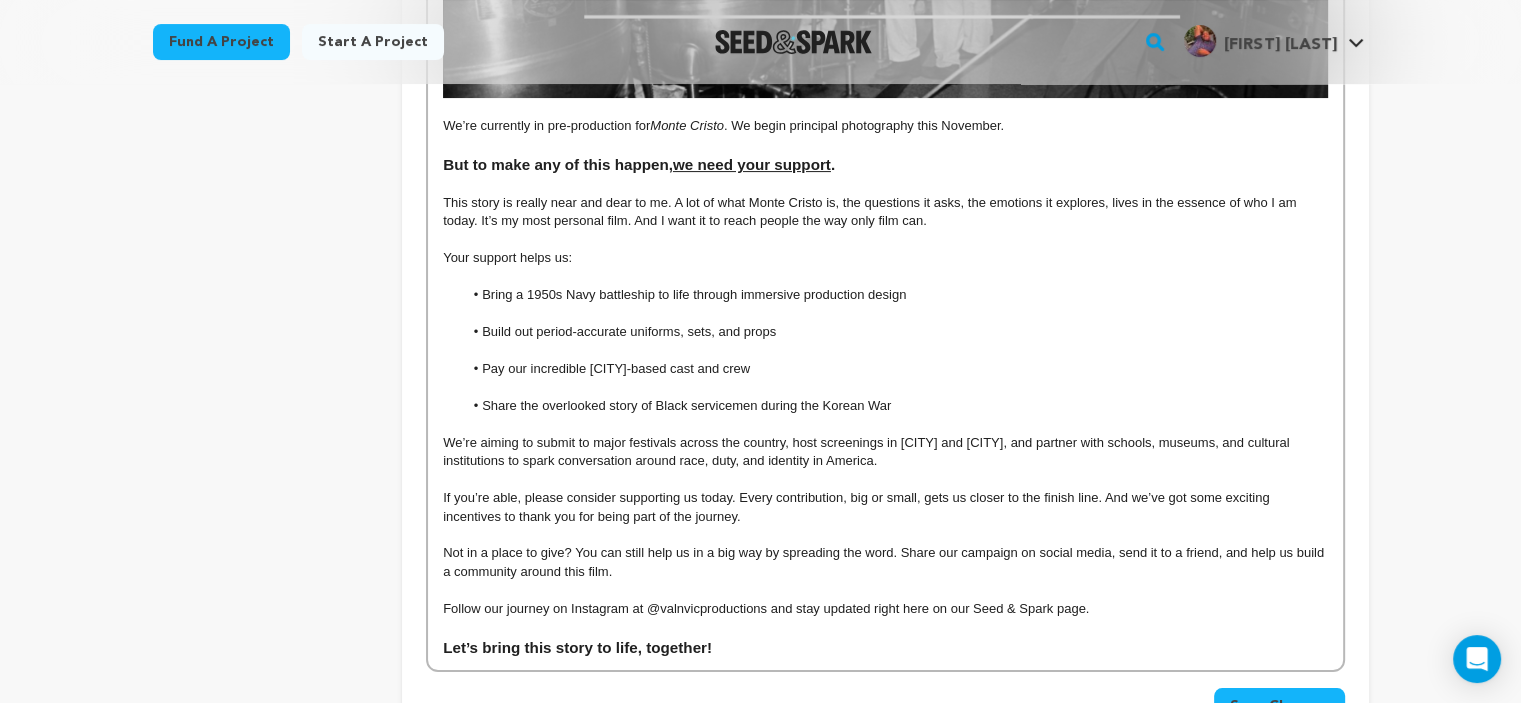 click at bounding box center [885, 314] 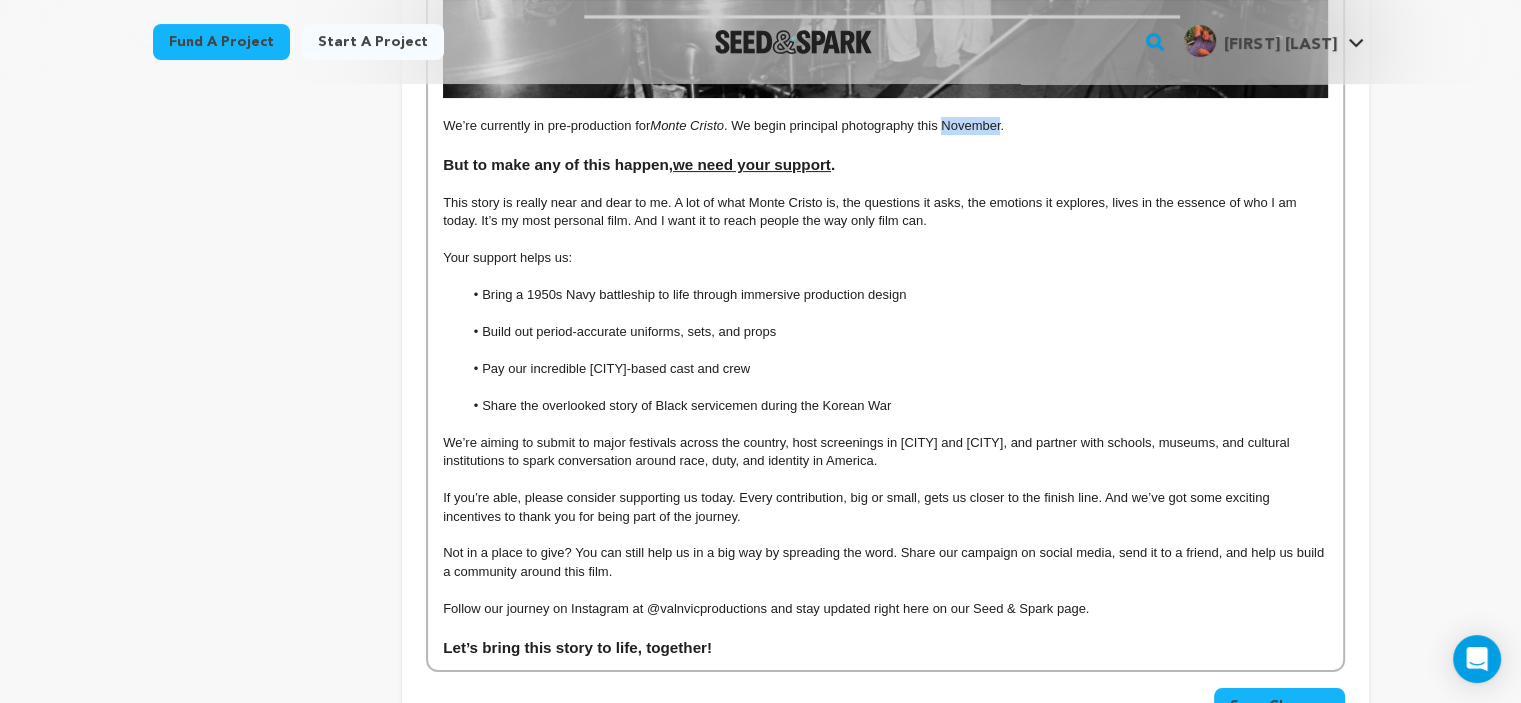 drag, startPoint x: 1003, startPoint y: 129, endPoint x: 944, endPoint y: 131, distance: 59.03389 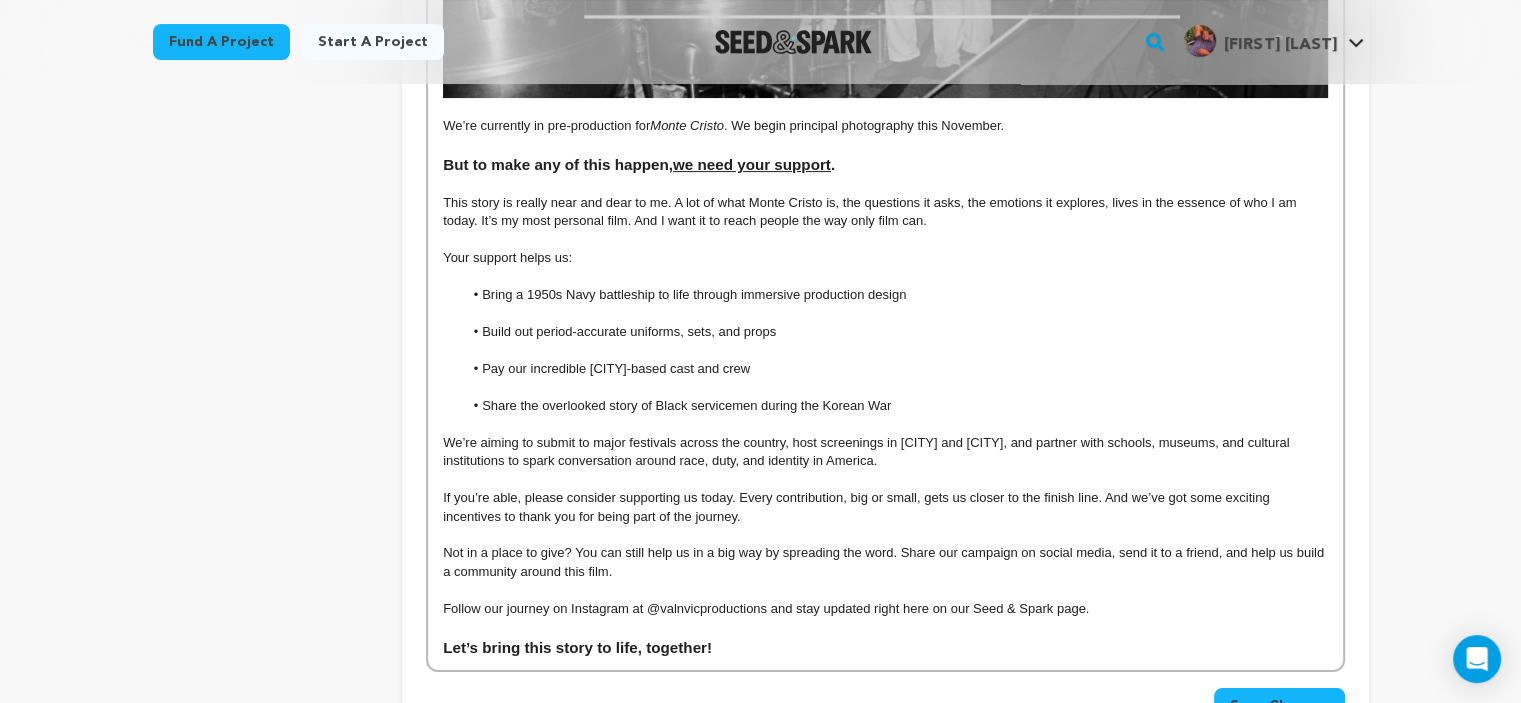 click on "Build out period-accurate uniforms, sets, and props" at bounding box center (895, 332) 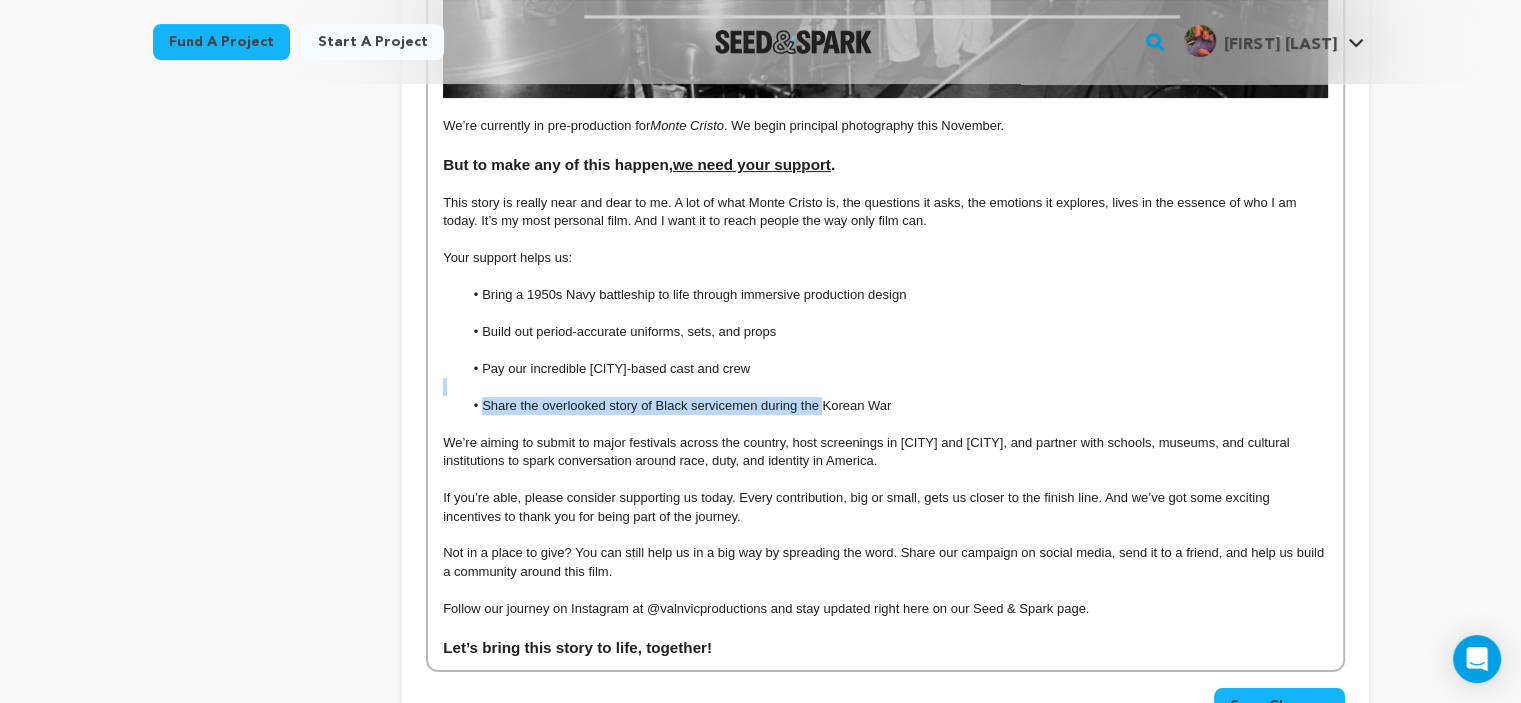 drag, startPoint x: 896, startPoint y: 403, endPoint x: 822, endPoint y: 409, distance: 74.24284 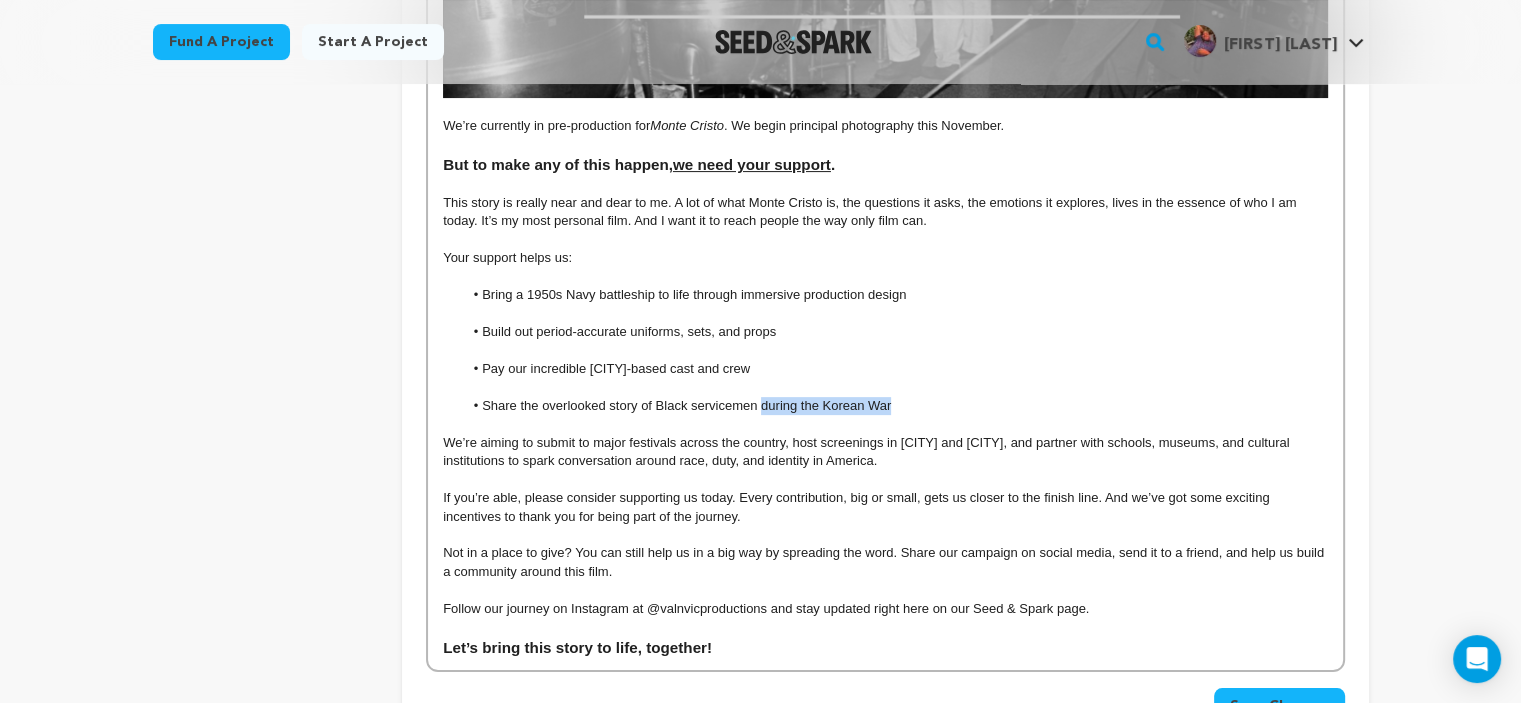 drag, startPoint x: 894, startPoint y: 413, endPoint x: 760, endPoint y: 417, distance: 134.0597 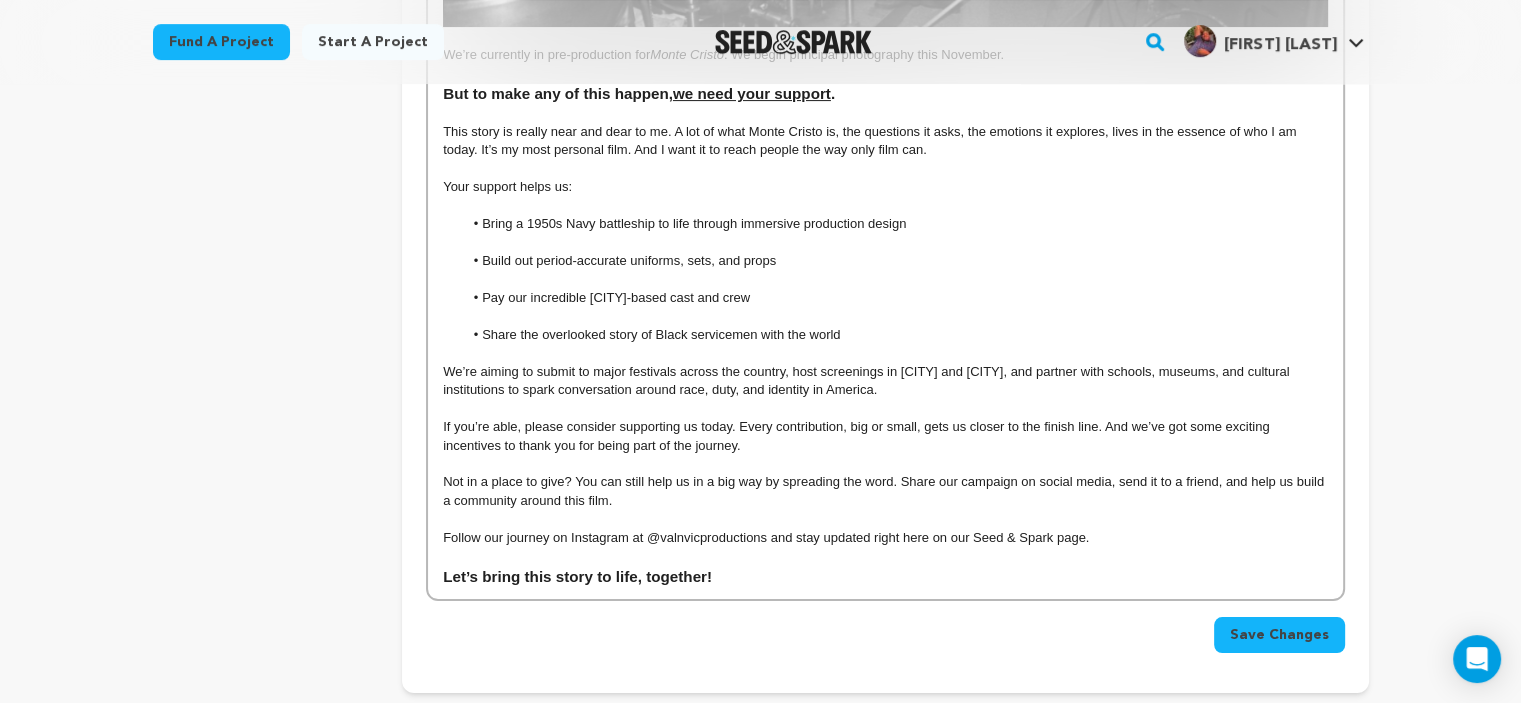 scroll, scrollTop: 8150, scrollLeft: 0, axis: vertical 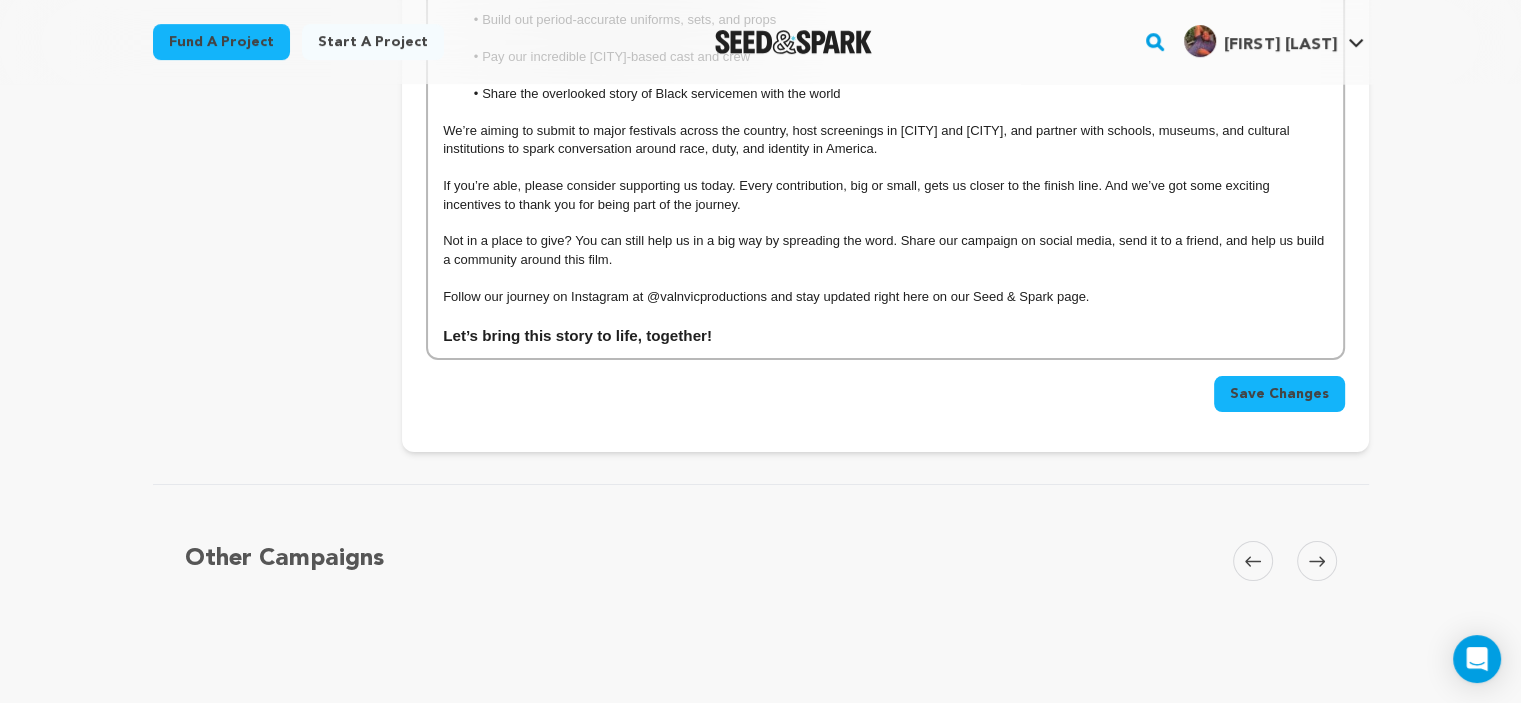 click on "Save Changes" at bounding box center (1279, 394) 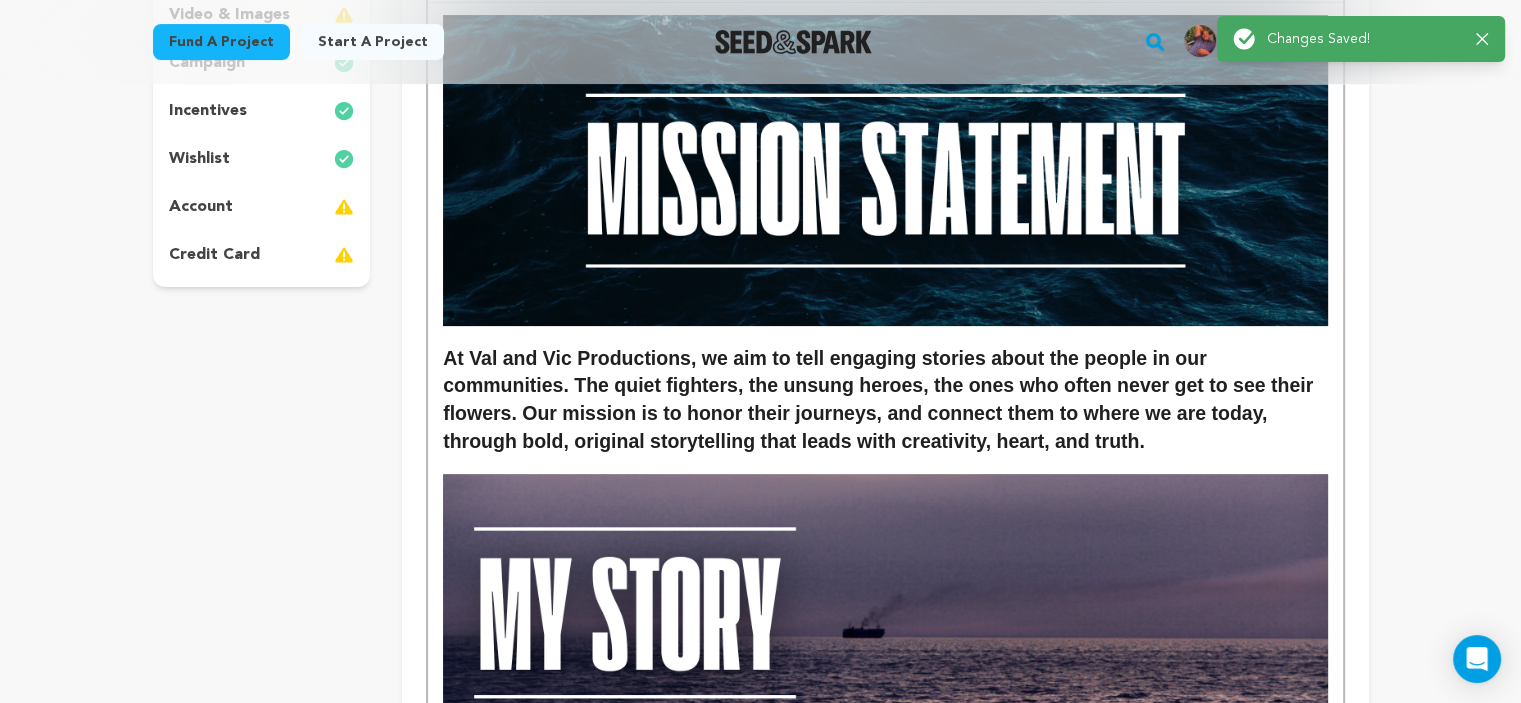 scroll, scrollTop: 0, scrollLeft: 0, axis: both 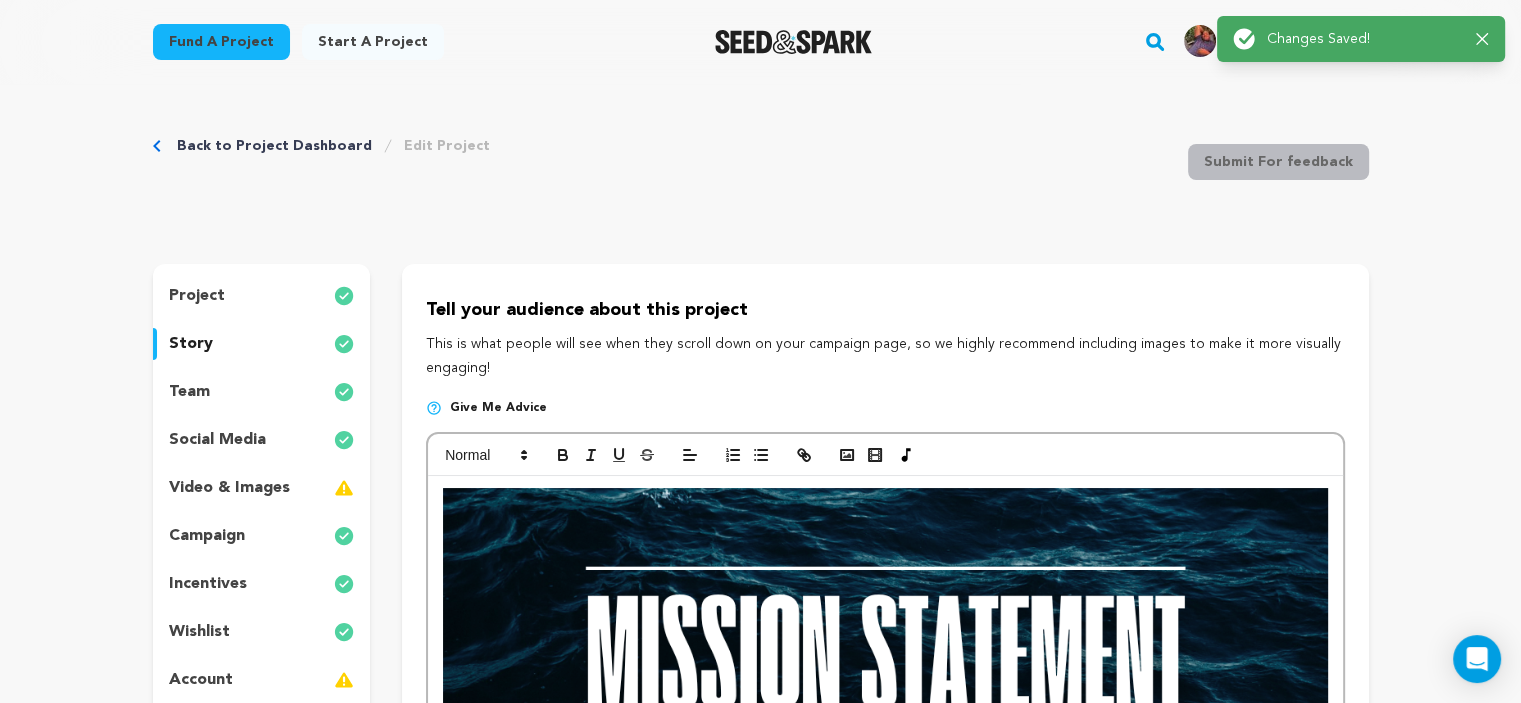click on "Back to Project Dashboard" at bounding box center (274, 146) 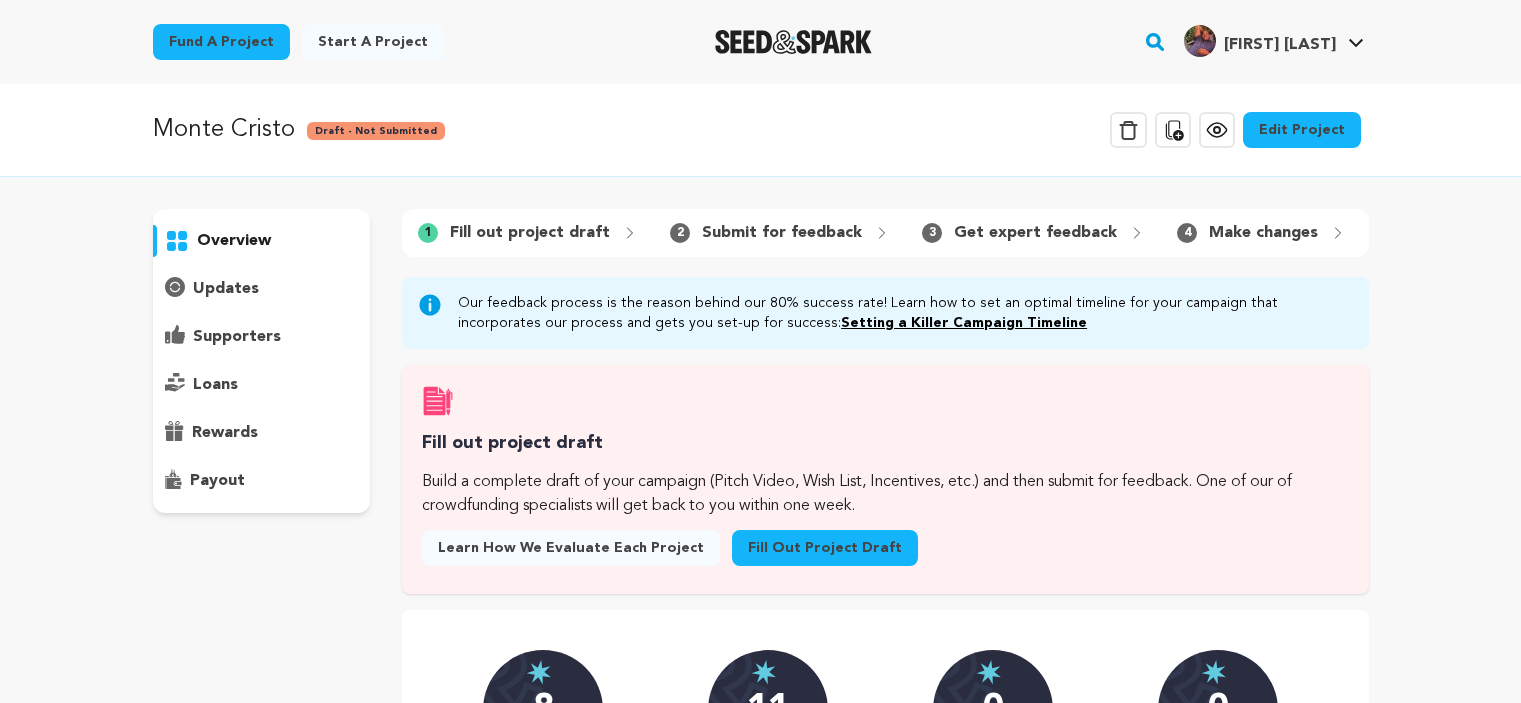 scroll, scrollTop: 0, scrollLeft: 0, axis: both 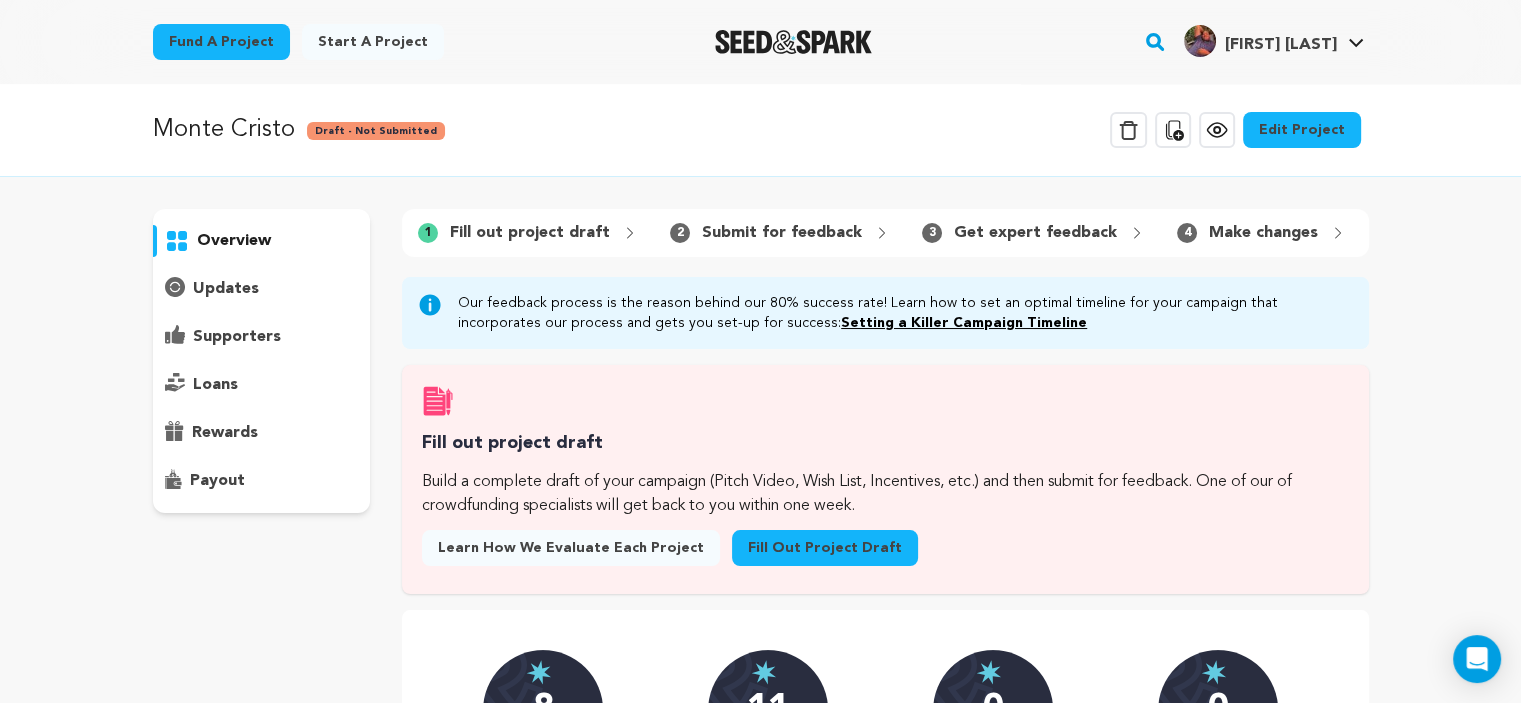 click 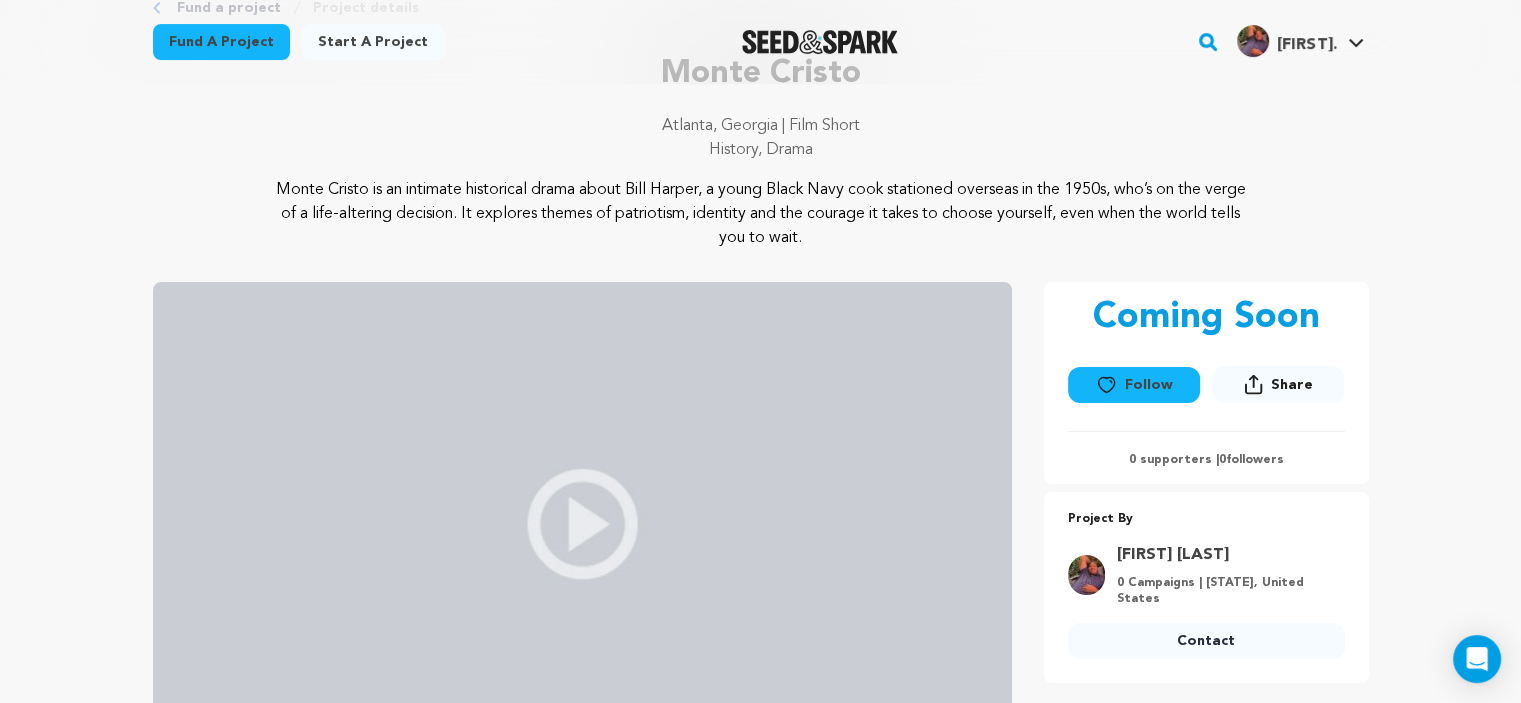 scroll, scrollTop: 0, scrollLeft: 0, axis: both 